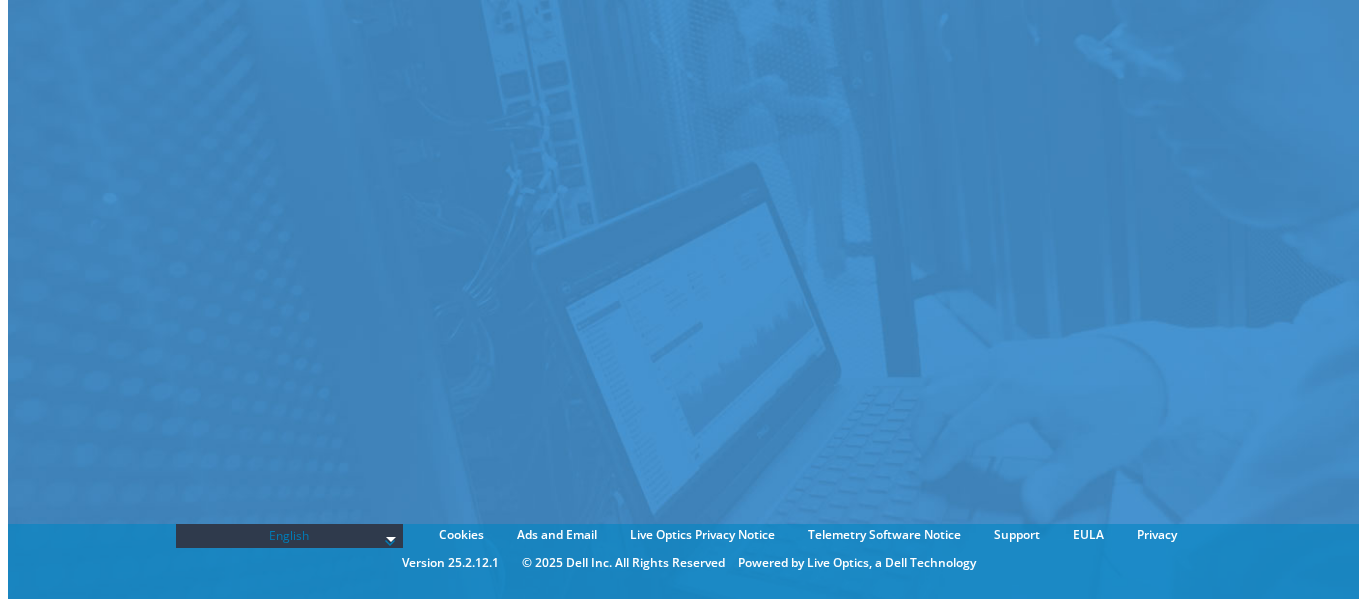 scroll, scrollTop: 0, scrollLeft: 0, axis: both 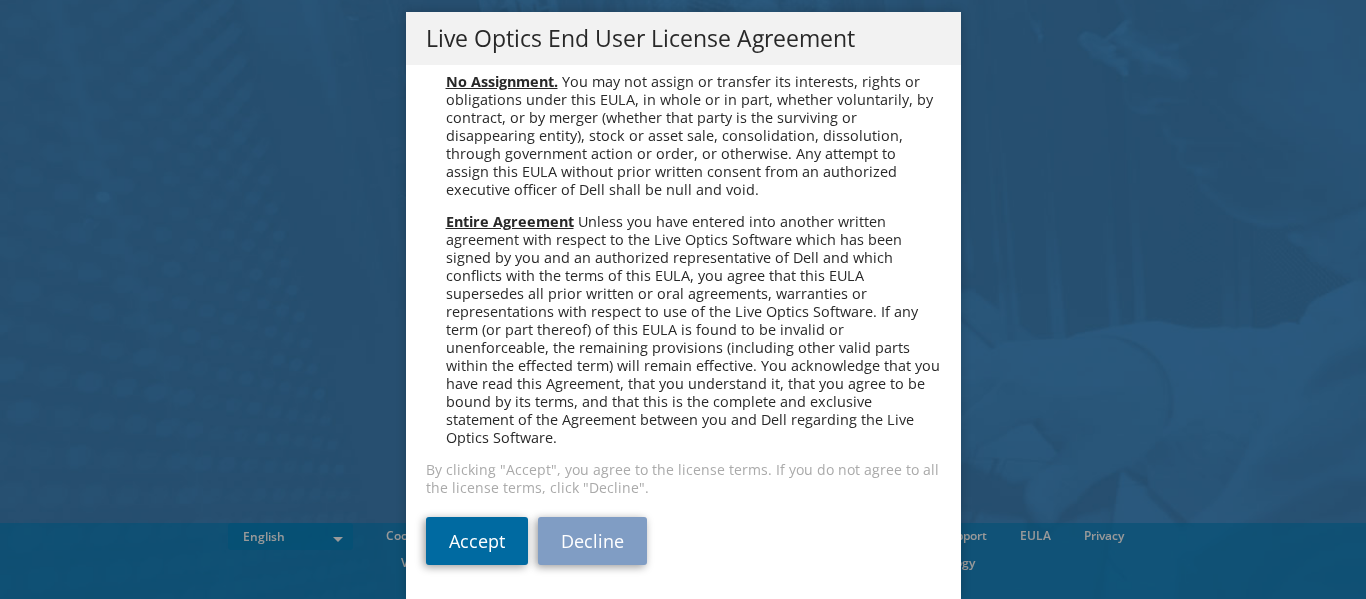 click on "Accept" at bounding box center [477, 541] 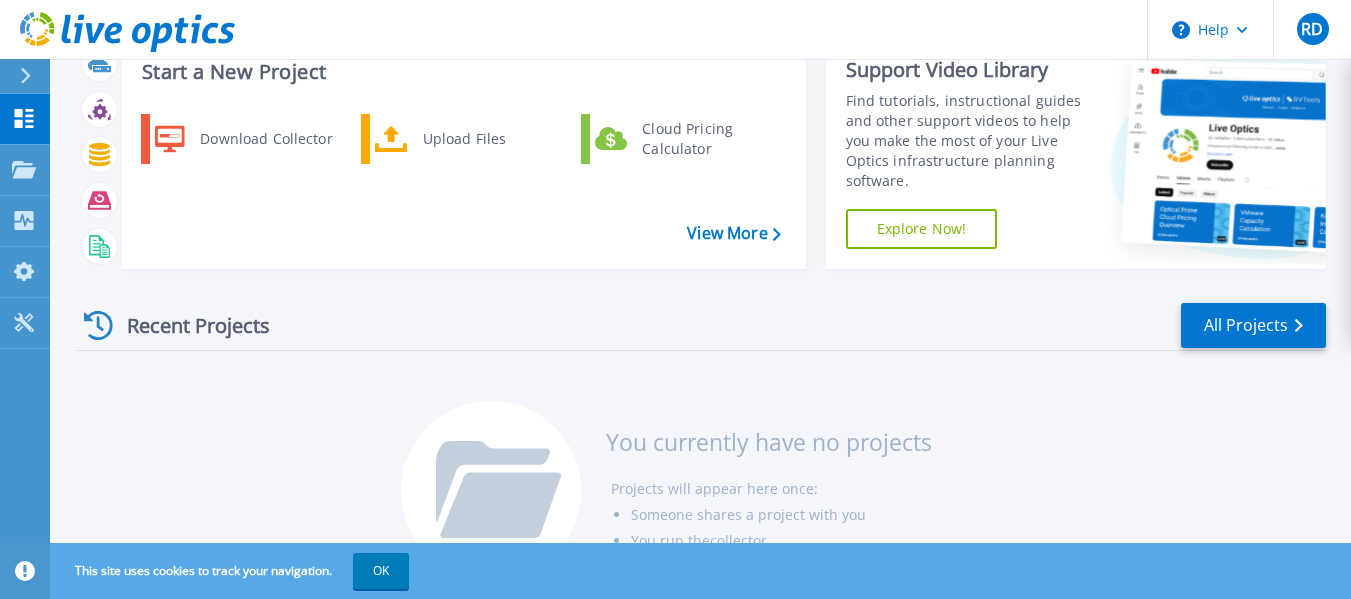 scroll, scrollTop: 129, scrollLeft: 0, axis: vertical 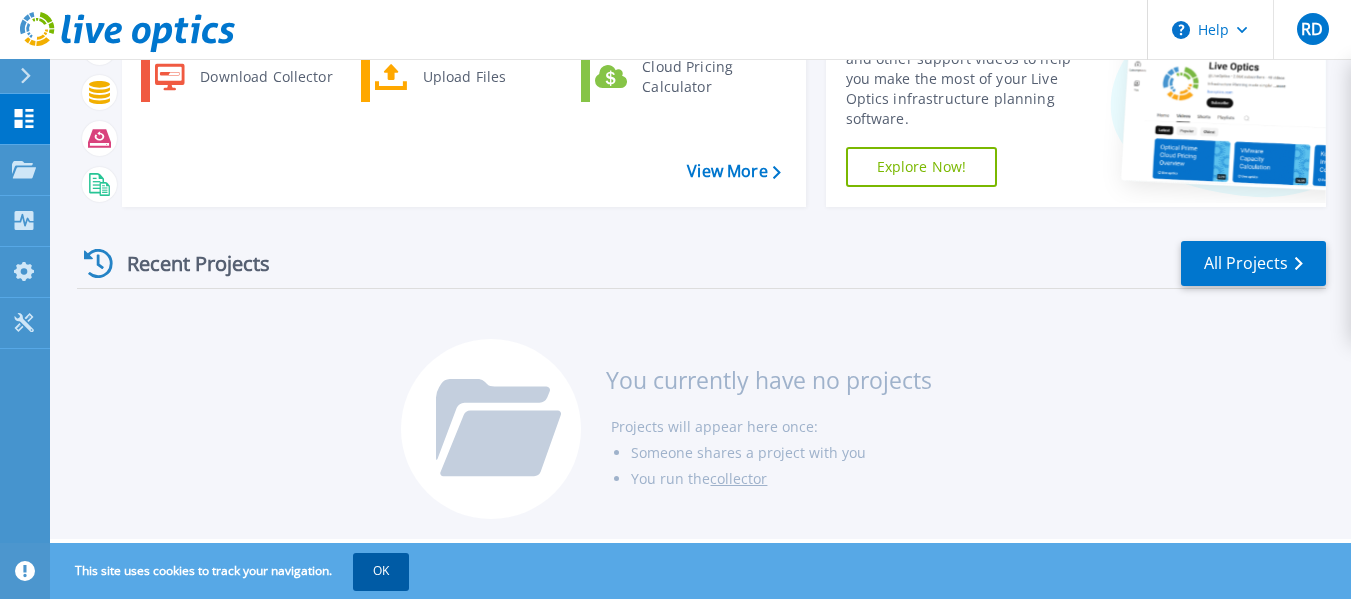 click on "OK" at bounding box center (381, 571) 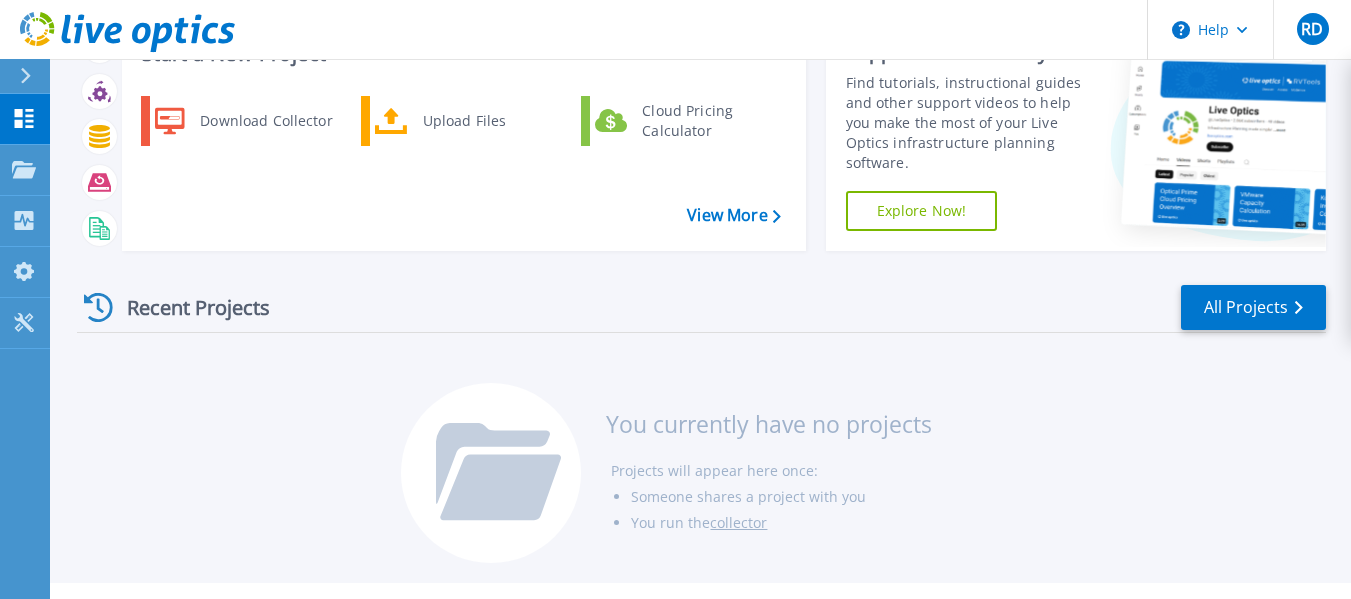 scroll, scrollTop: 129, scrollLeft: 0, axis: vertical 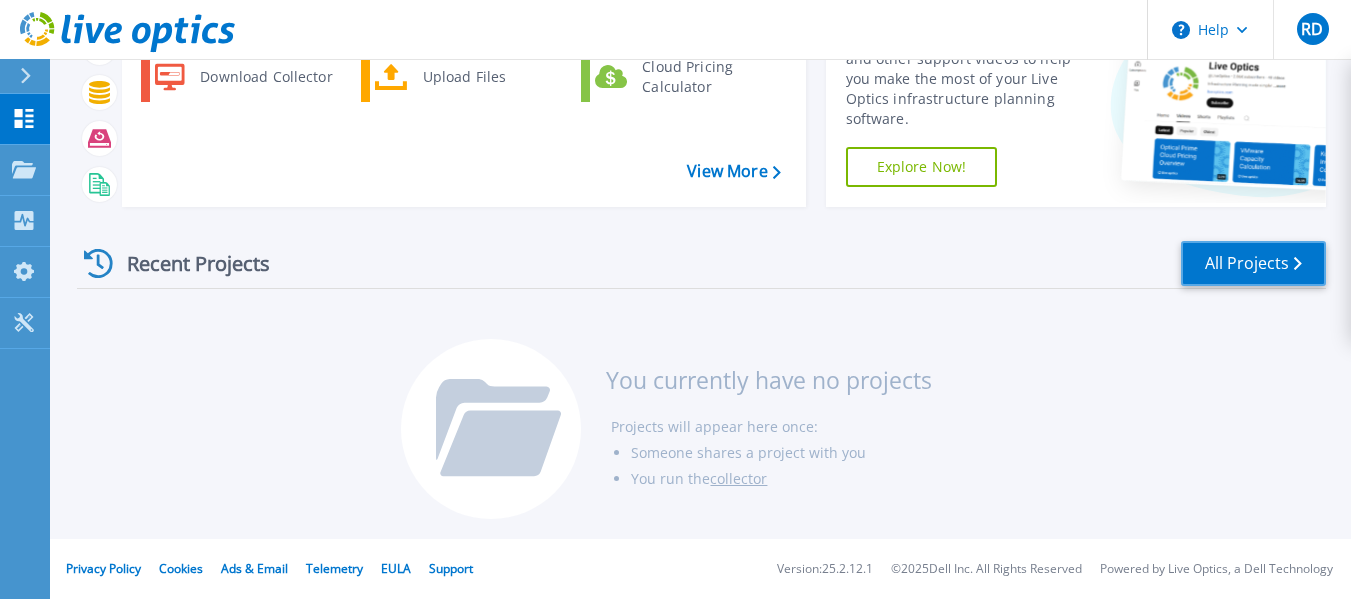 click on "All Projects" at bounding box center [1253, 263] 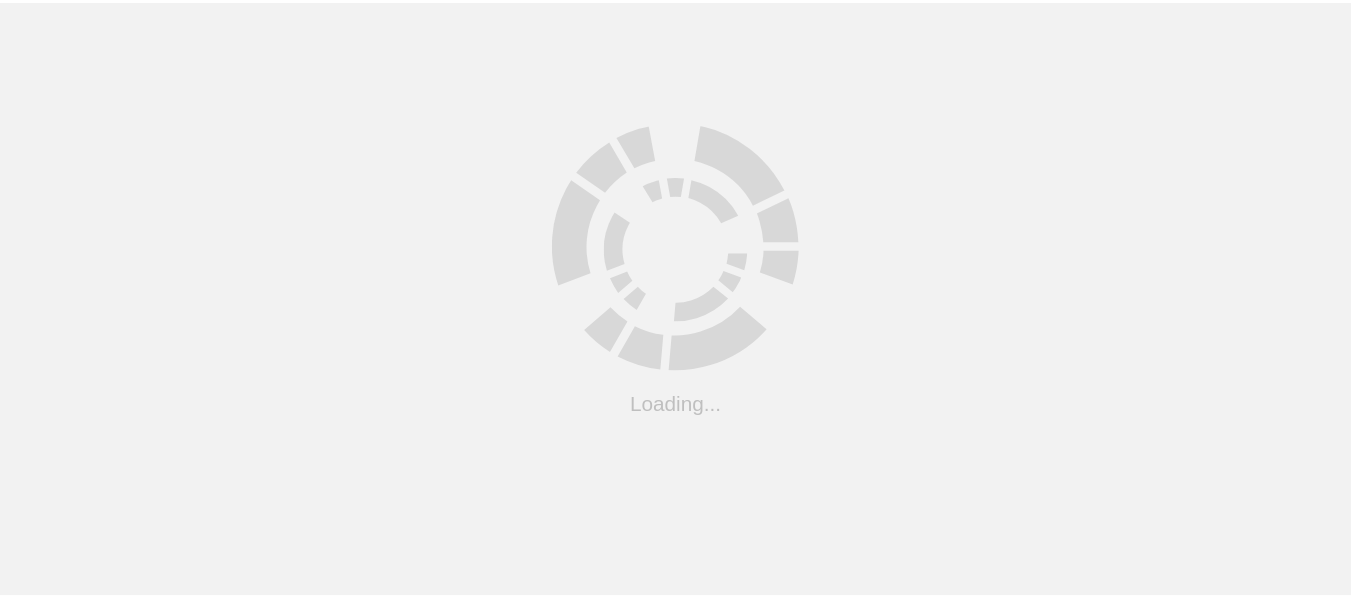 scroll, scrollTop: 0, scrollLeft: 0, axis: both 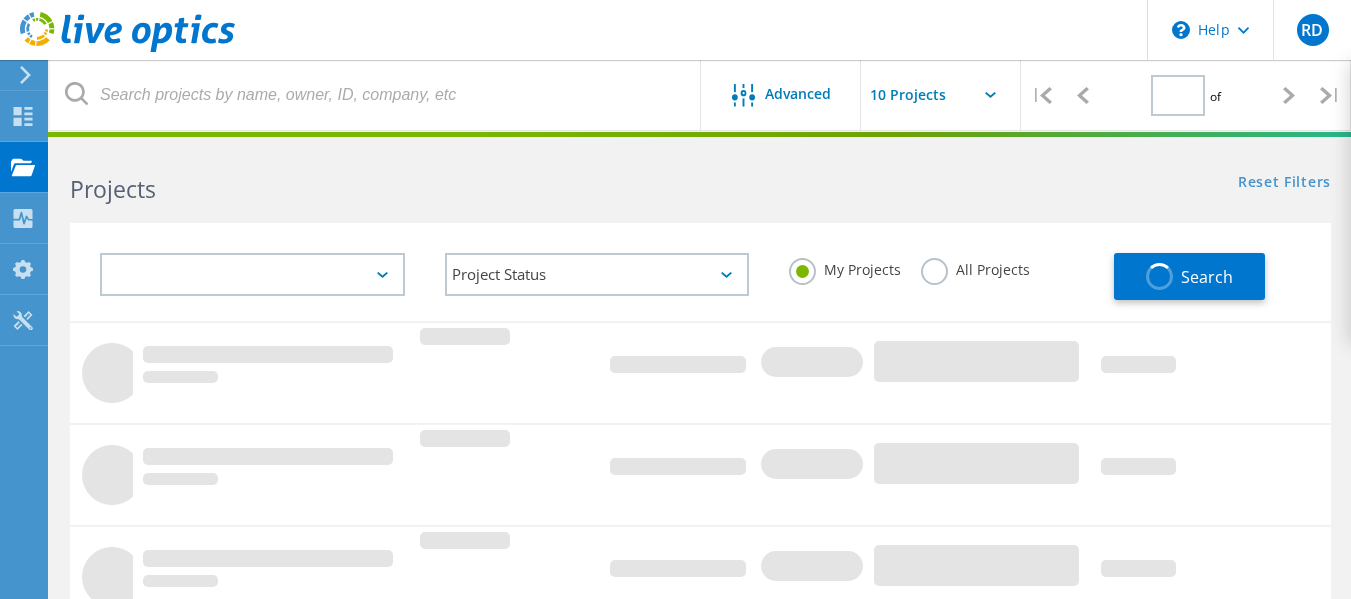 type on "1" 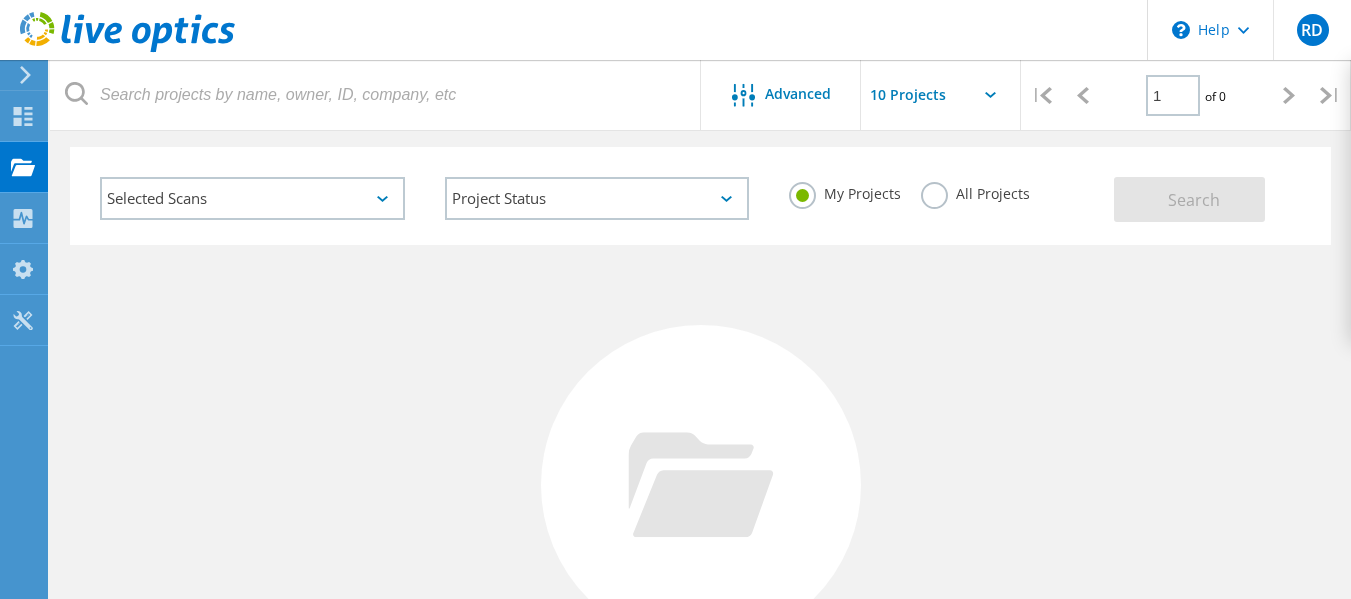 scroll, scrollTop: 0, scrollLeft: 0, axis: both 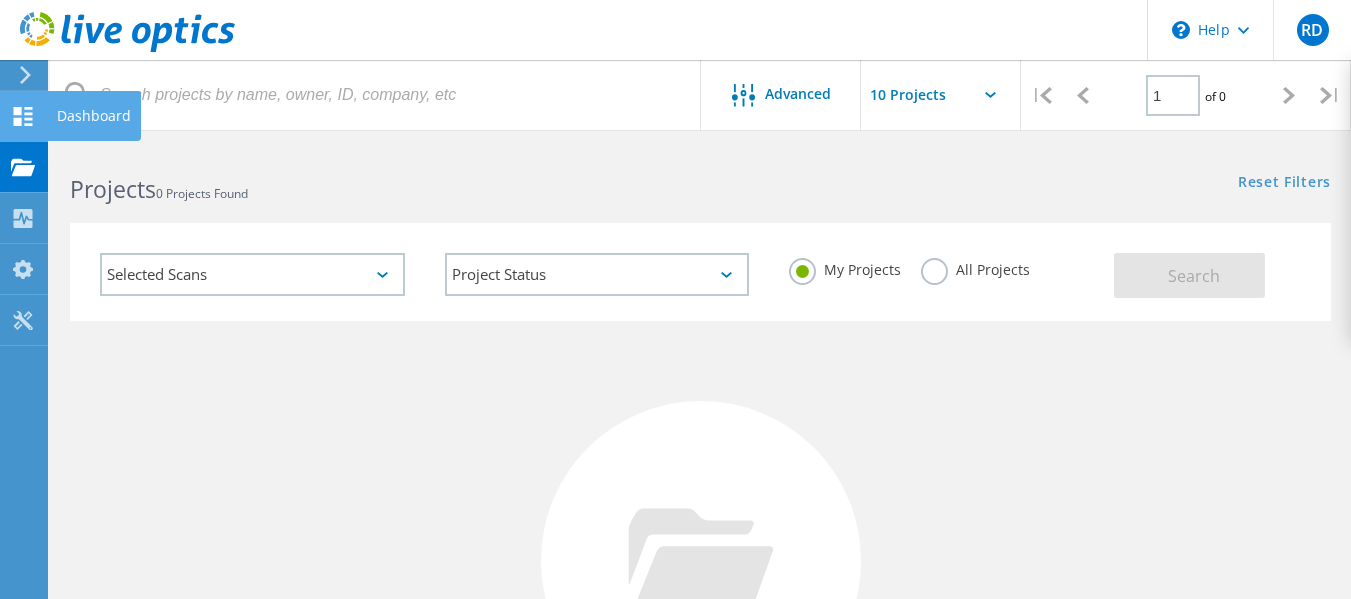 click 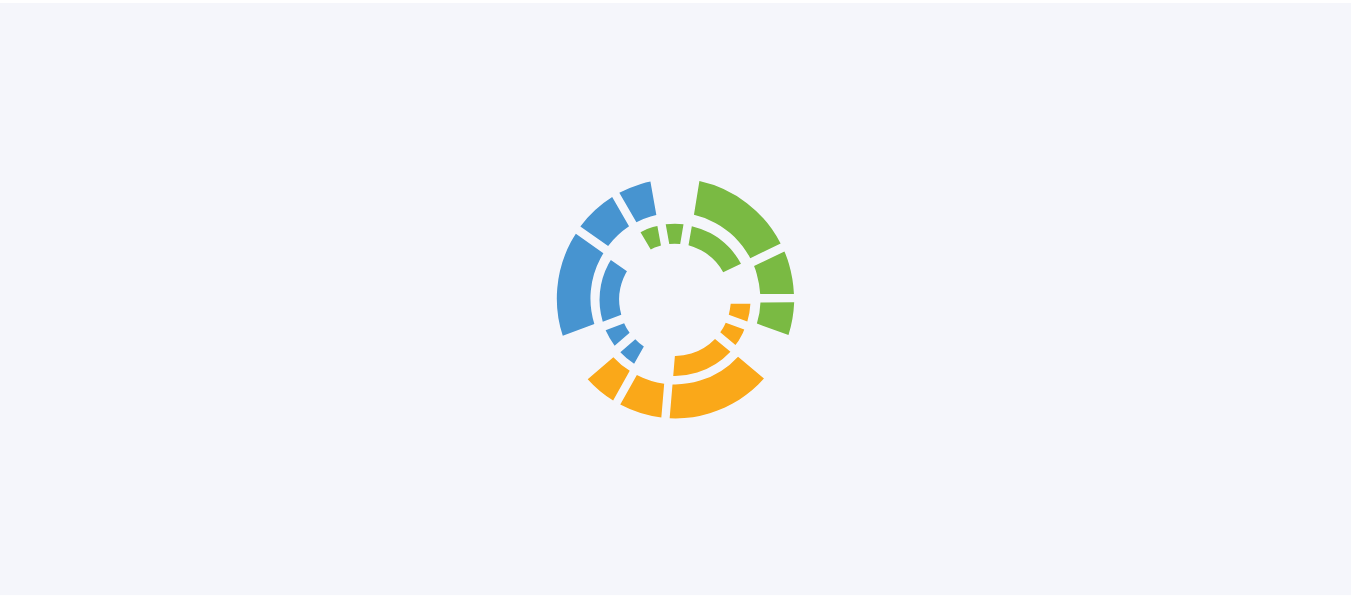 scroll, scrollTop: 0, scrollLeft: 0, axis: both 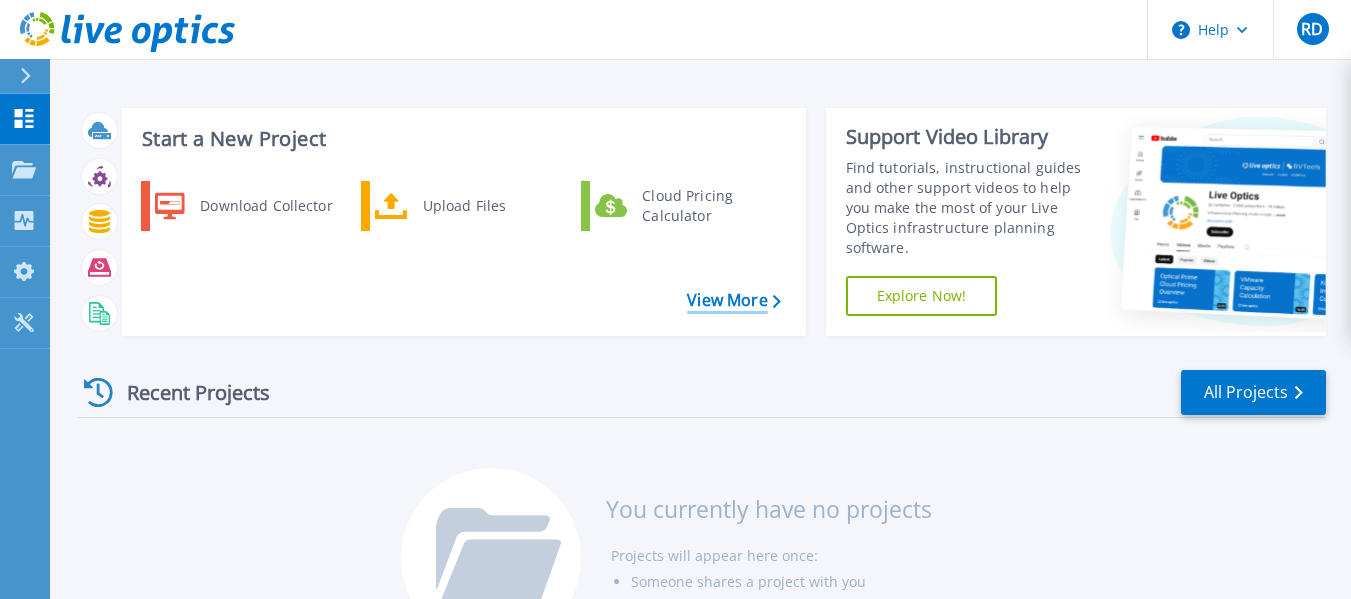 click on "View More" at bounding box center [733, 300] 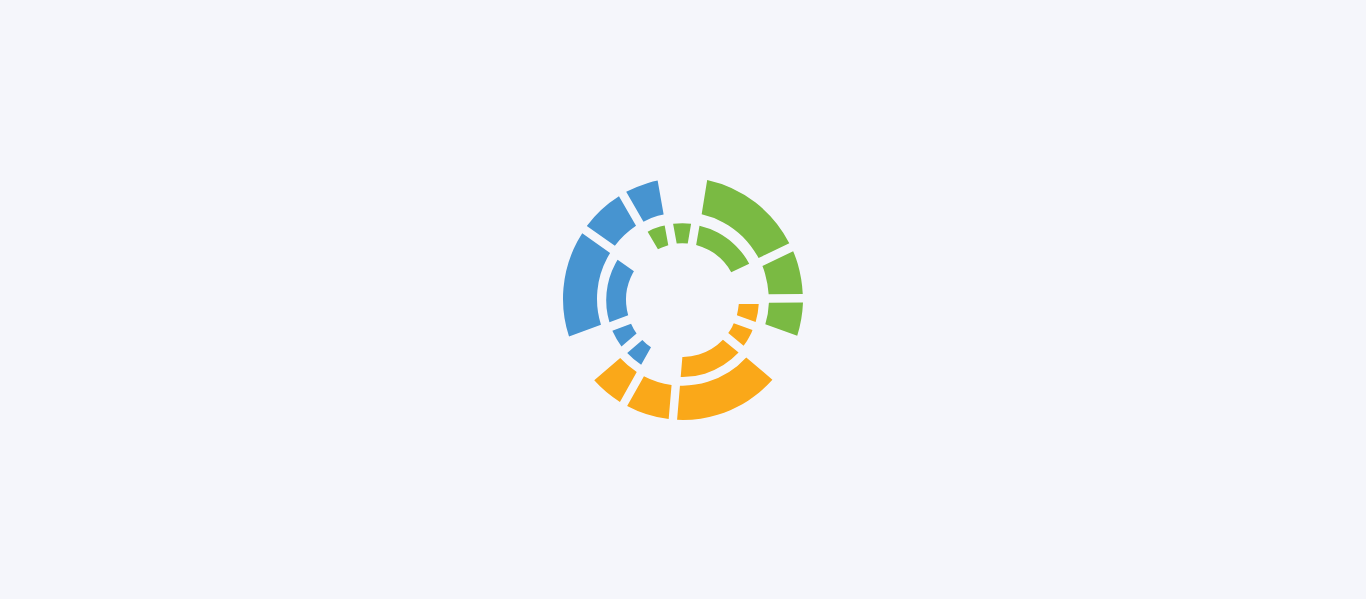 scroll, scrollTop: 0, scrollLeft: 0, axis: both 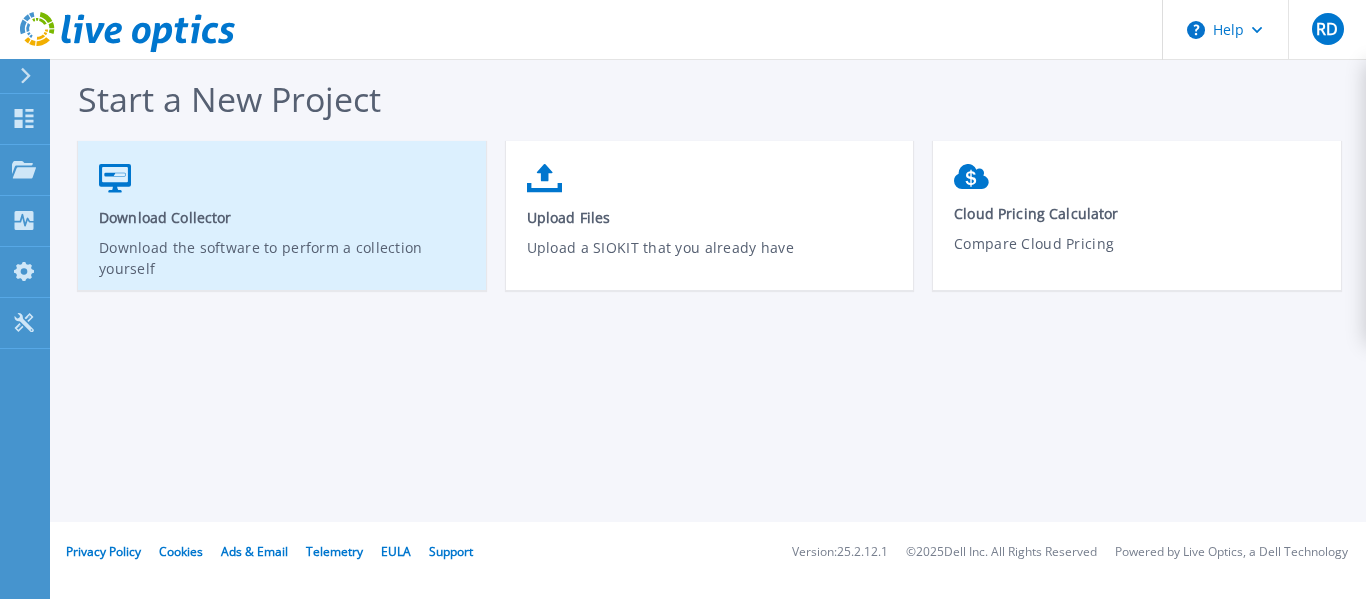 click on "Download Collector" at bounding box center [282, 217] 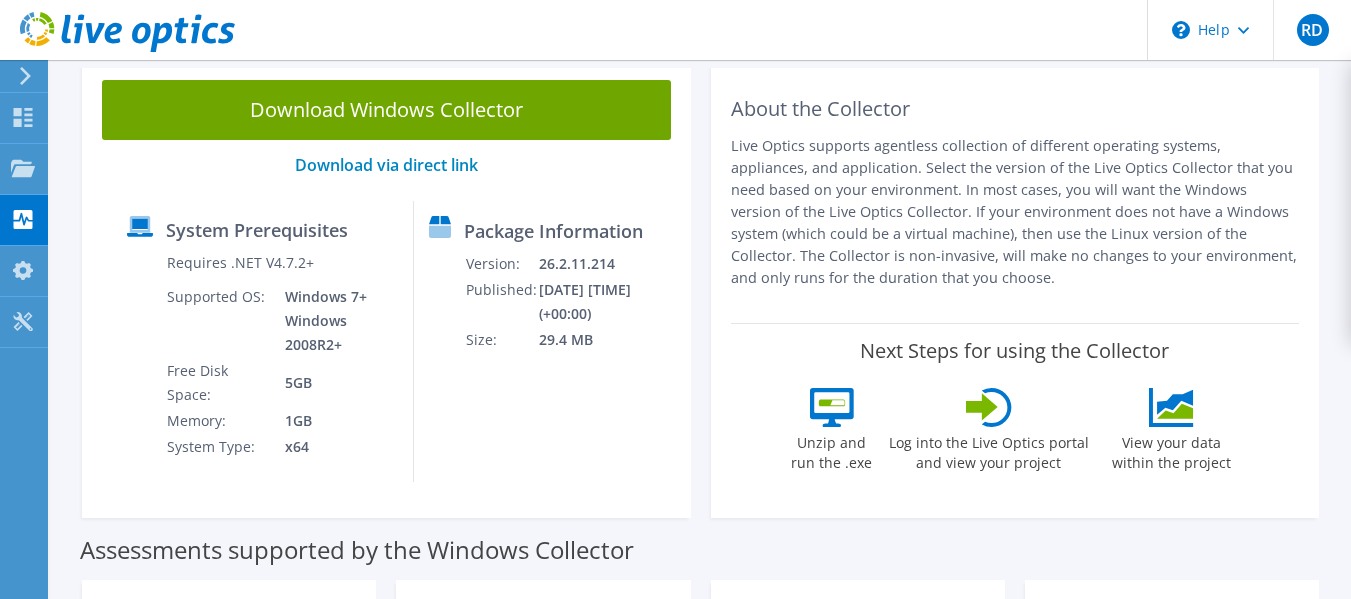 scroll, scrollTop: 0, scrollLeft: 0, axis: both 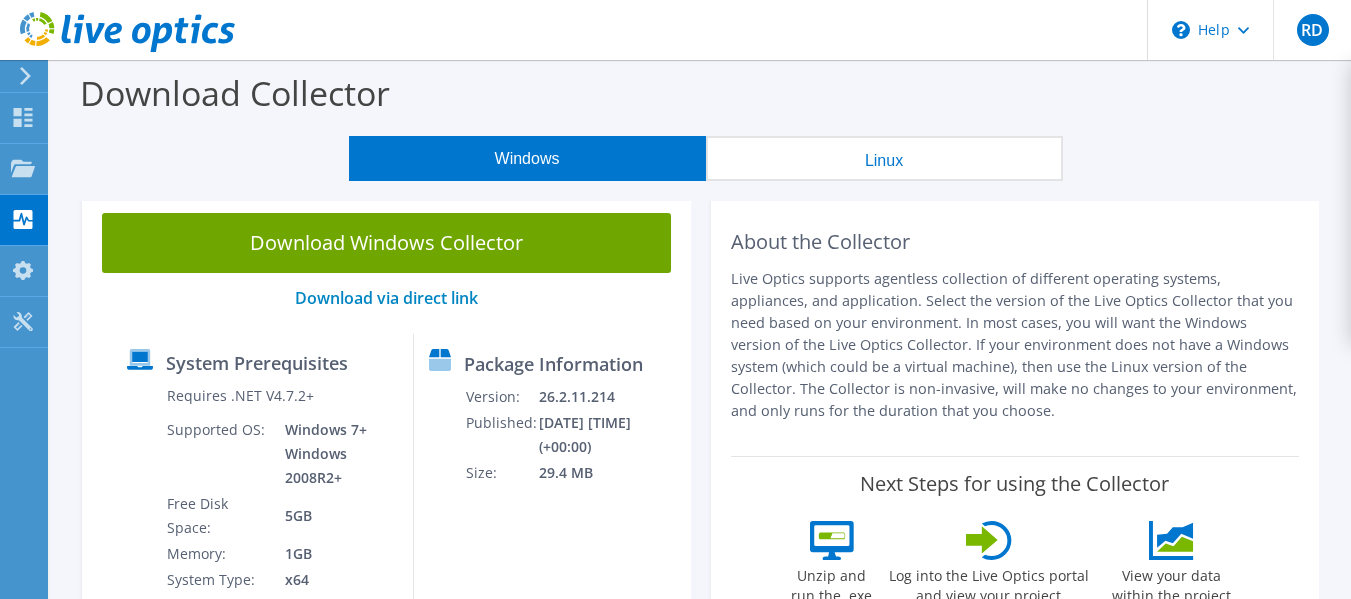 click on "Linux" at bounding box center [884, 158] 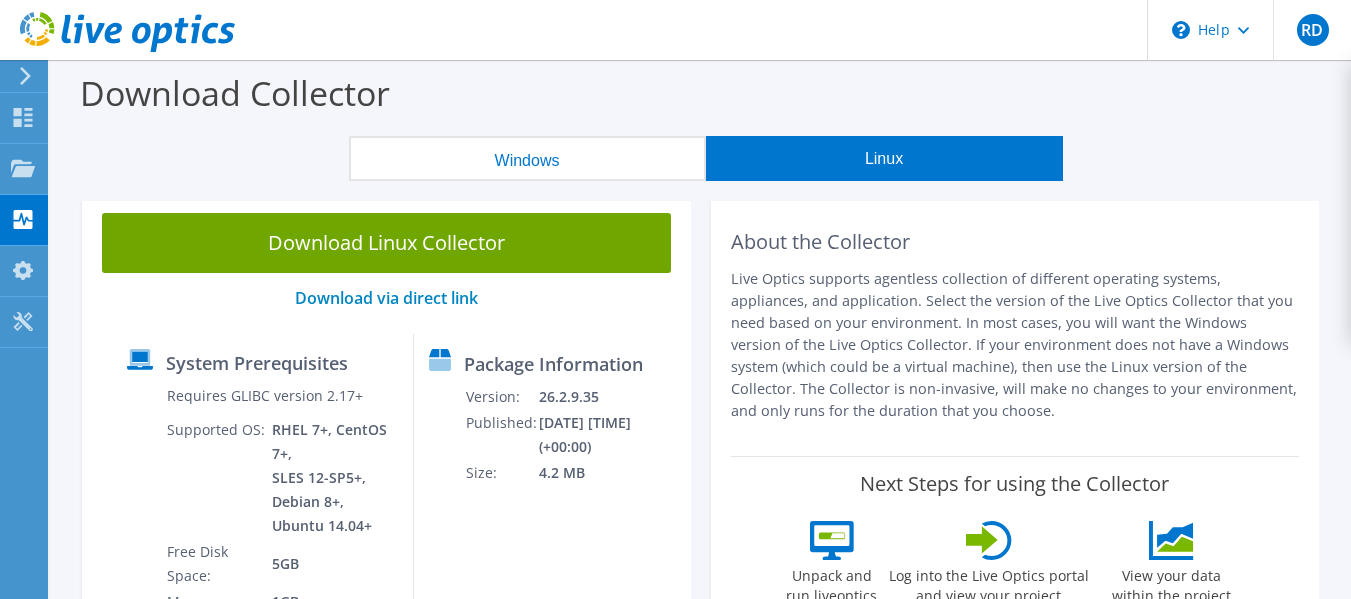 click on "Windows" at bounding box center [527, 158] 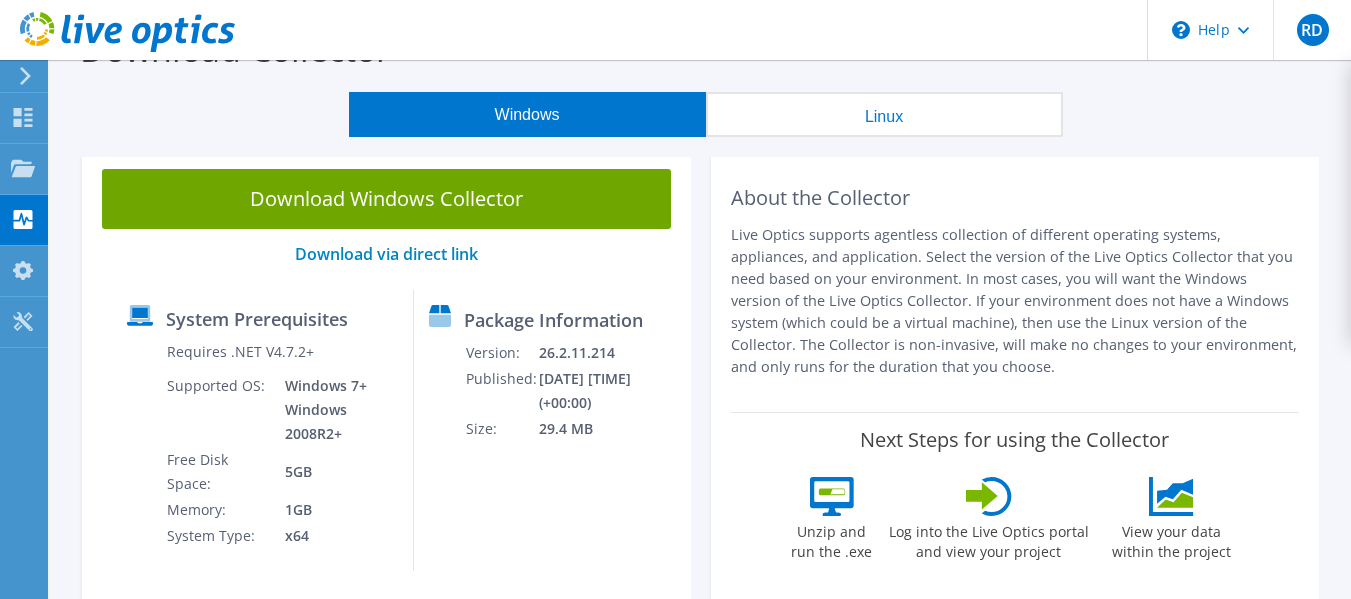 scroll, scrollTop: 0, scrollLeft: 0, axis: both 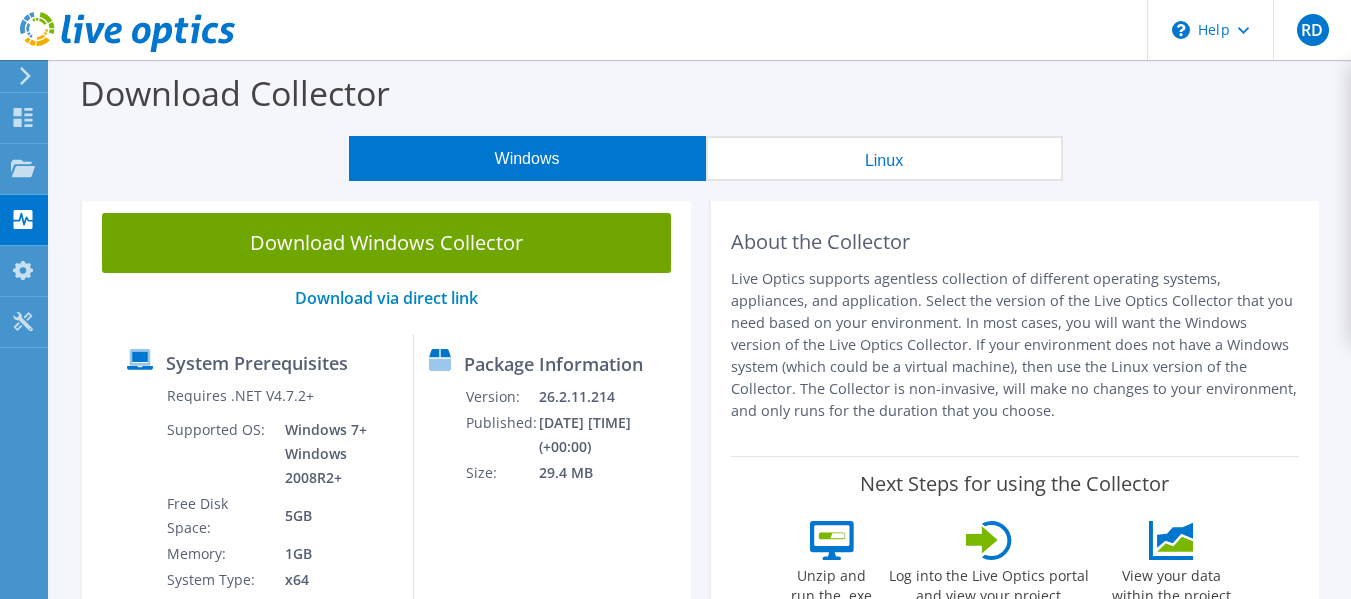 click on "Linux" at bounding box center [884, 158] 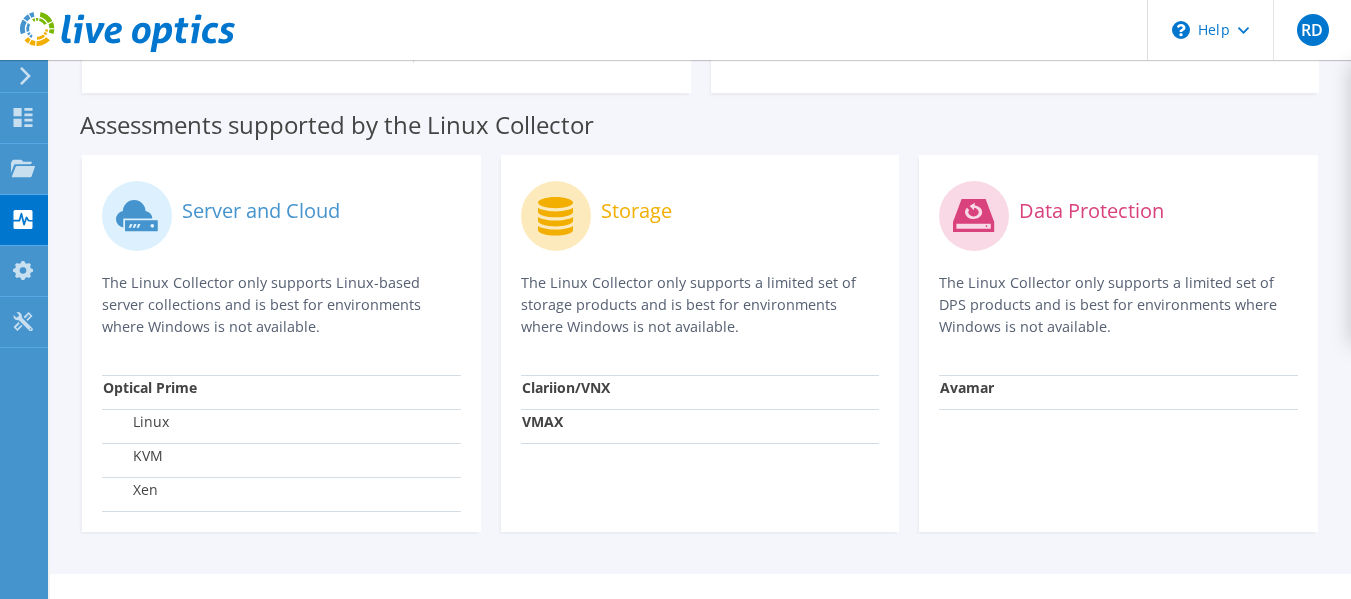 scroll, scrollTop: 635, scrollLeft: 0, axis: vertical 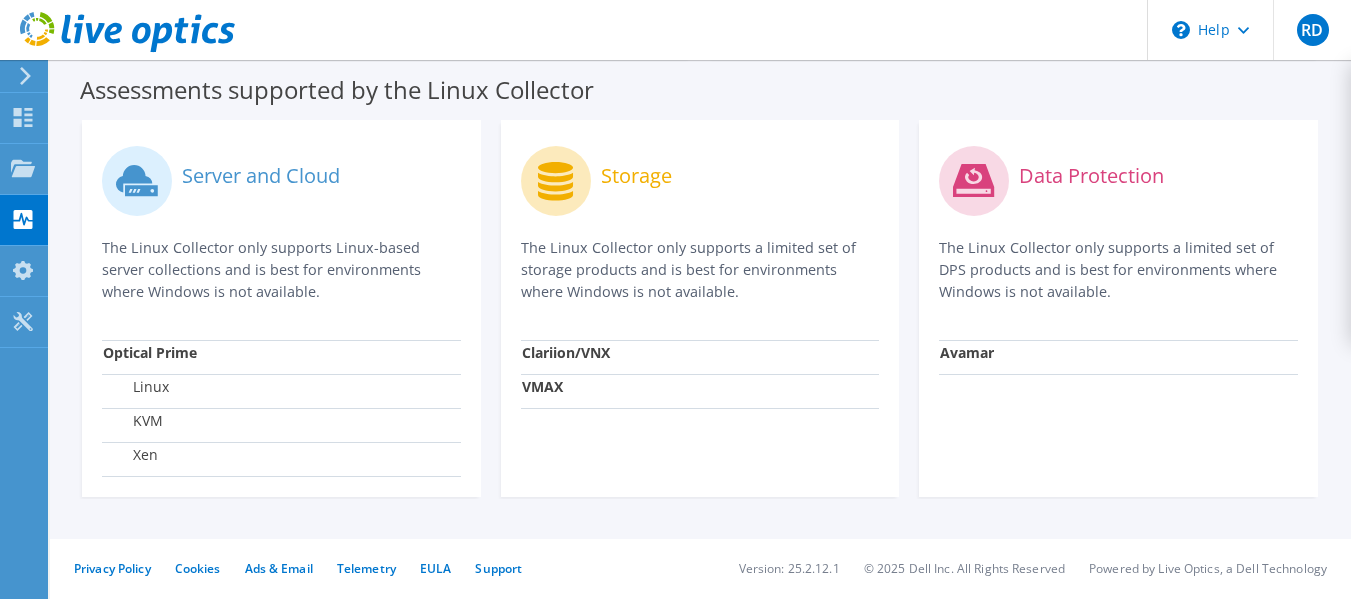 click on "KVM" at bounding box center [133, 421] 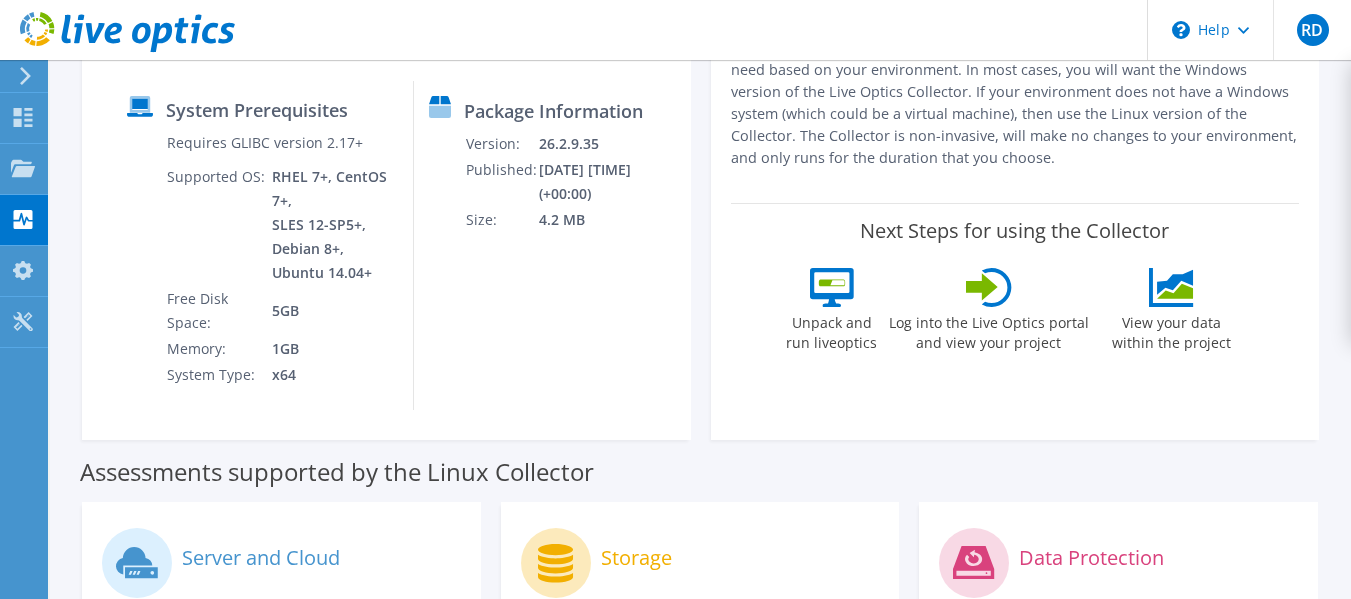 scroll, scrollTop: 267, scrollLeft: 0, axis: vertical 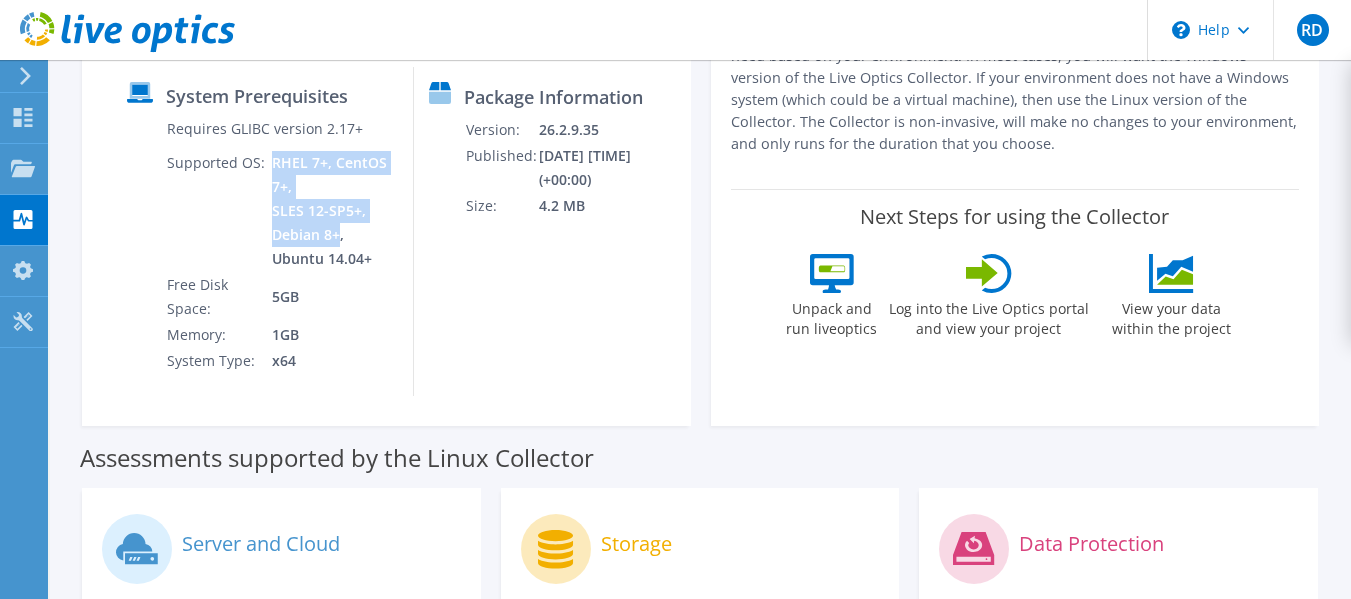 drag, startPoint x: 320, startPoint y: 237, endPoint x: 265, endPoint y: 231, distance: 55.326305 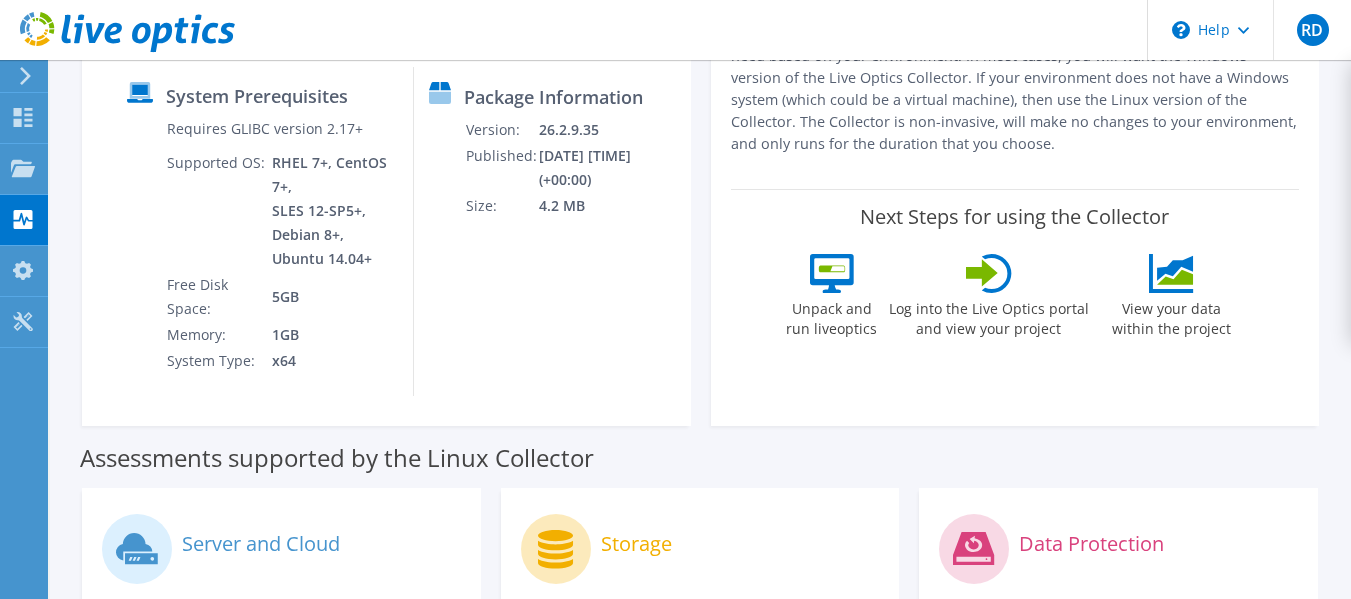 click on "x64" at bounding box center (334, 361) 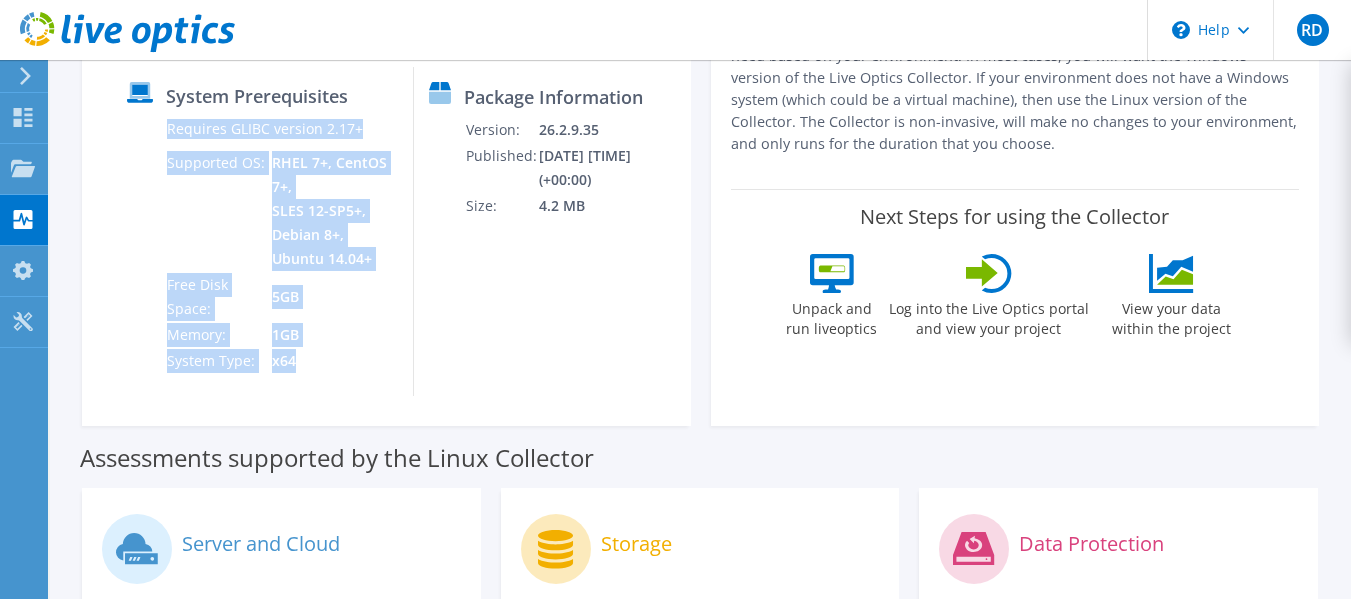drag, startPoint x: 241, startPoint y: 359, endPoint x: 161, endPoint y: 294, distance: 103.077644 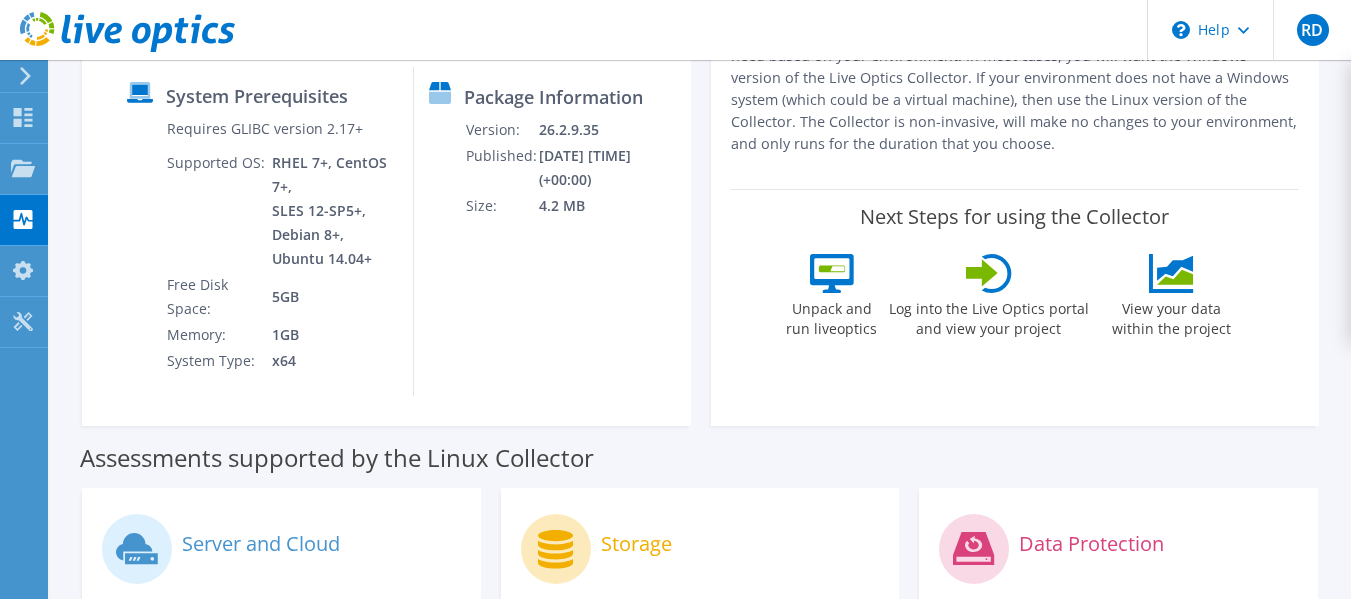click on "Package Information
Version:
26.2.9.35
Published:
7/2/2025 1:45:33 PM  (+00:00)
Size:
4.2 MB" at bounding box center [537, 231] 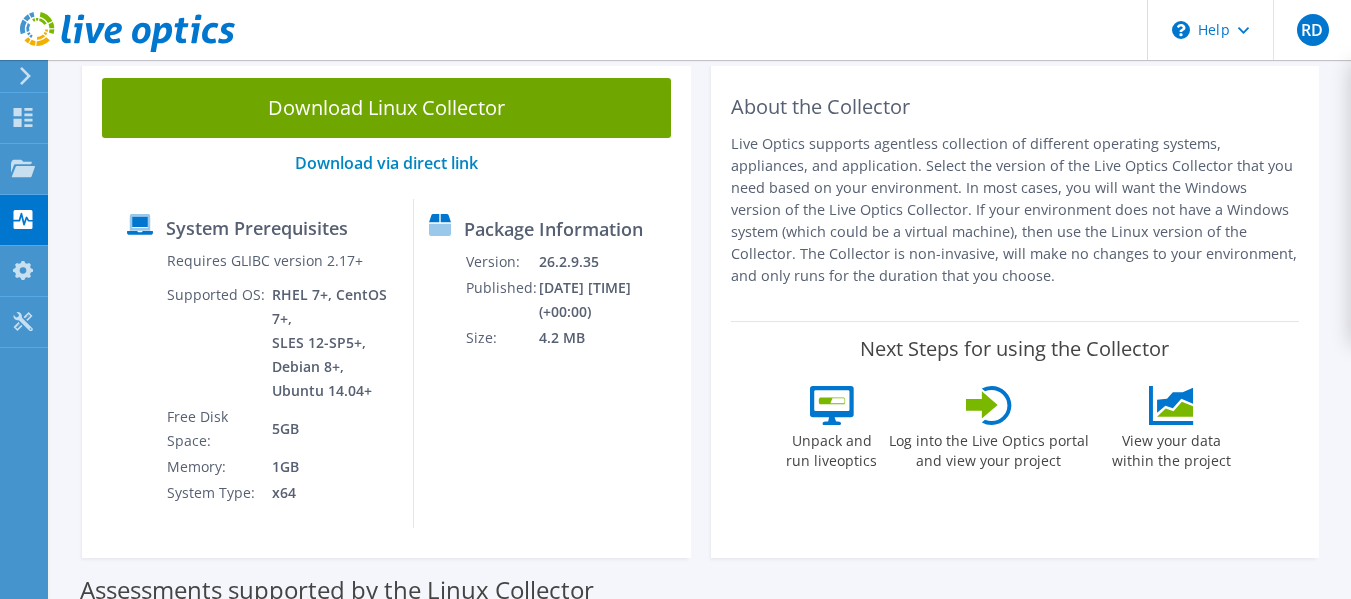scroll, scrollTop: 0, scrollLeft: 0, axis: both 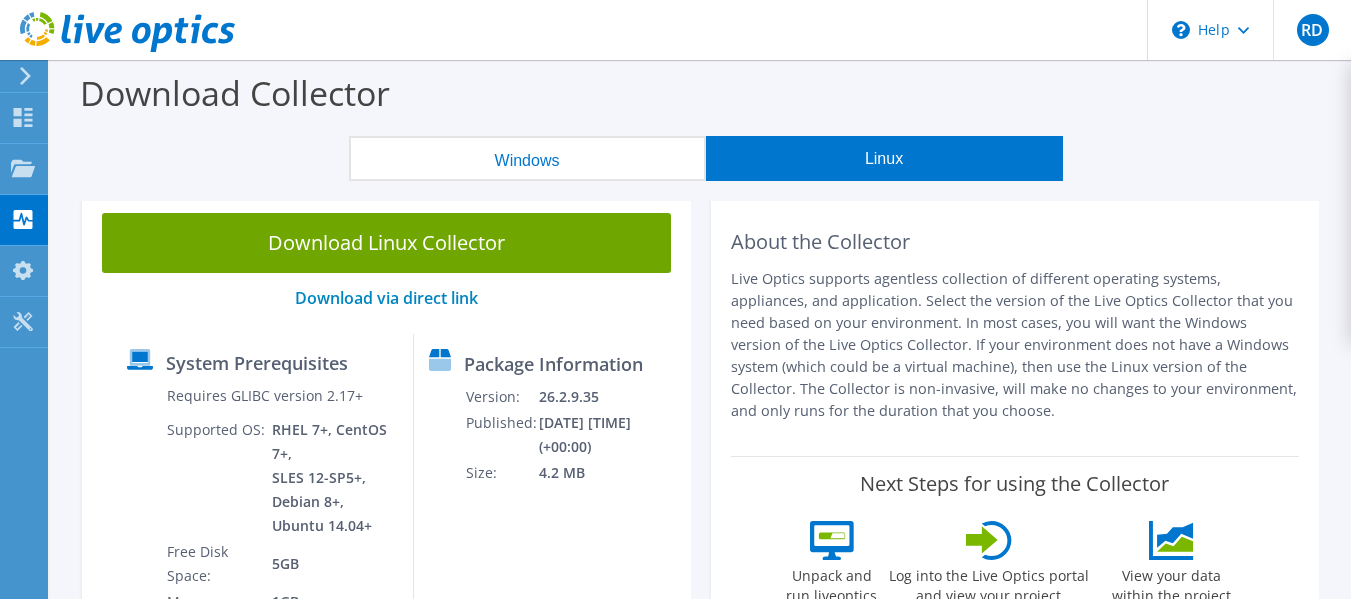 click on "Windows" at bounding box center [527, 158] 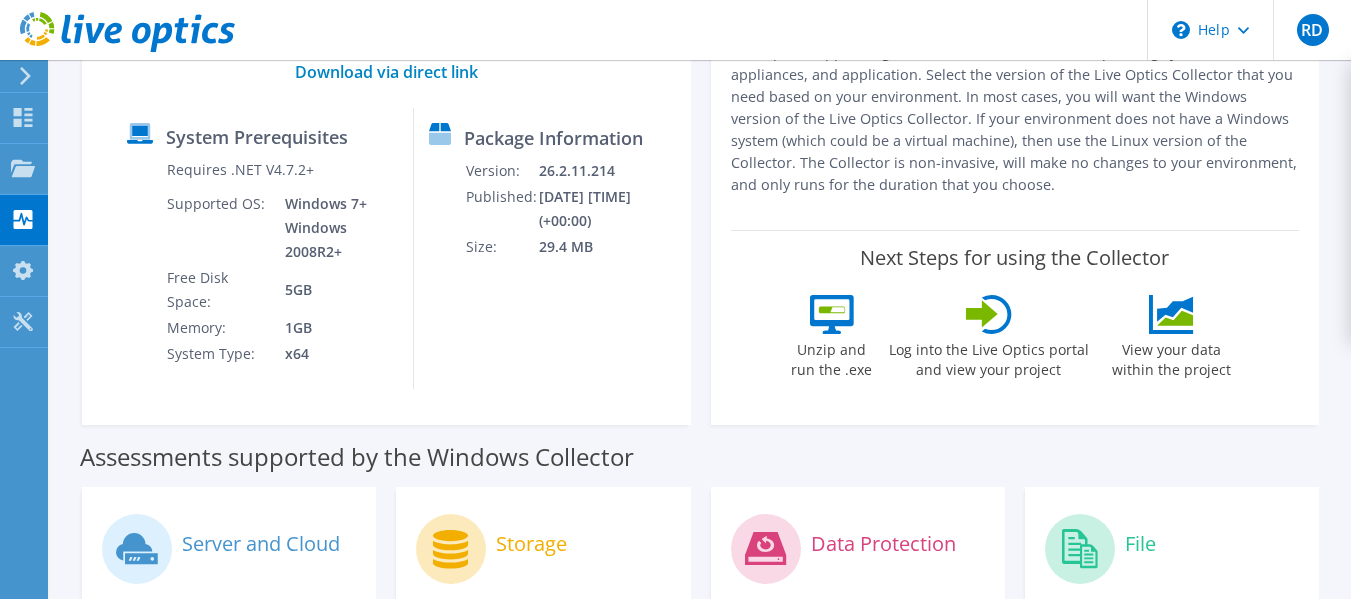 scroll, scrollTop: 267, scrollLeft: 0, axis: vertical 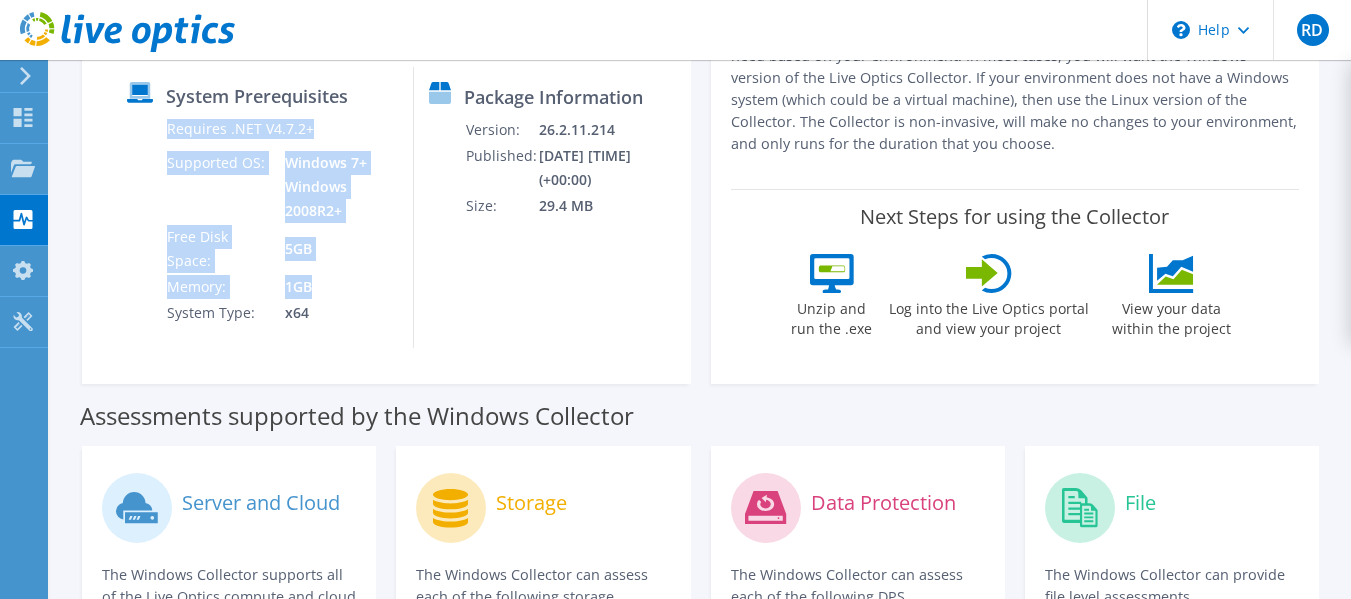 drag, startPoint x: 318, startPoint y: 290, endPoint x: 158, endPoint y: 249, distance: 165.16962 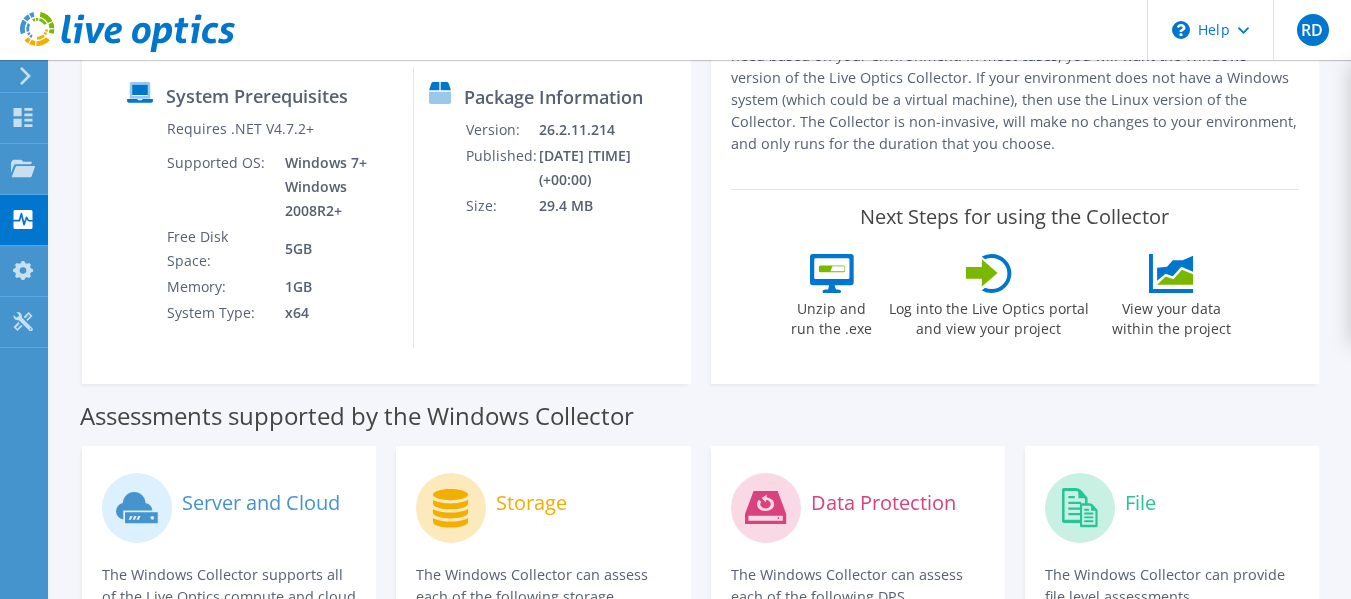 click on "Package Information
Version:
26.2.11.214
Published:
7/17/2025 11:31:26 AM  (+00:00)
Size:
29.4 MB" at bounding box center (537, 207) 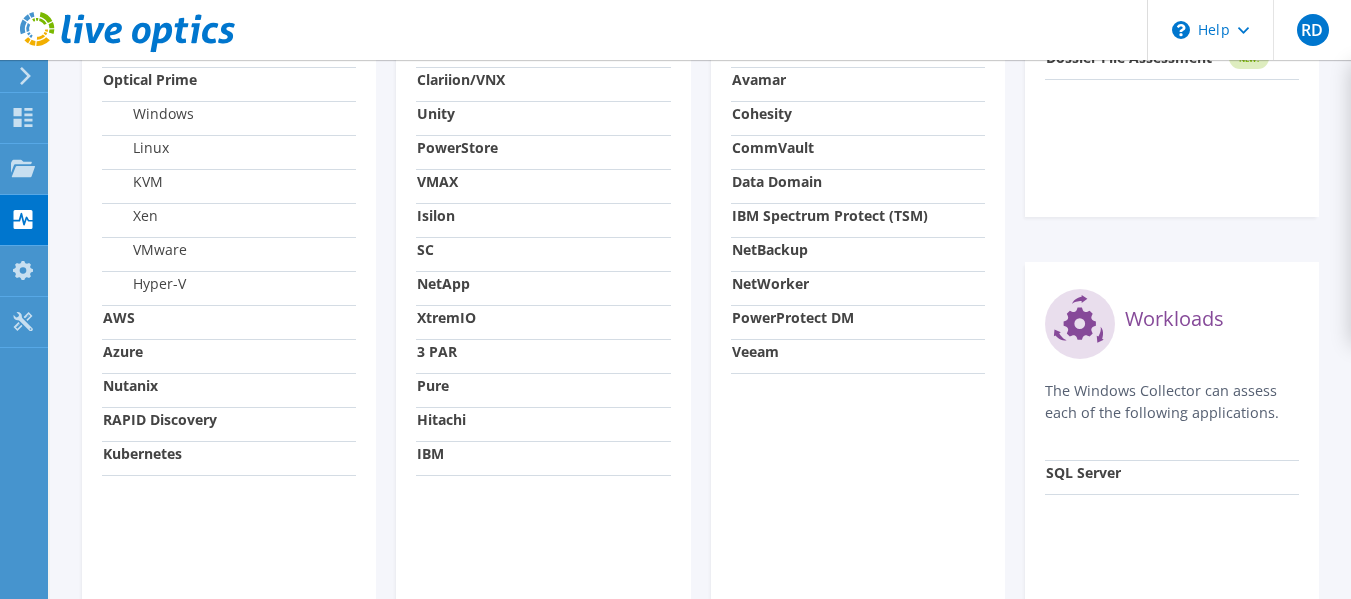 scroll, scrollTop: 868, scrollLeft: 0, axis: vertical 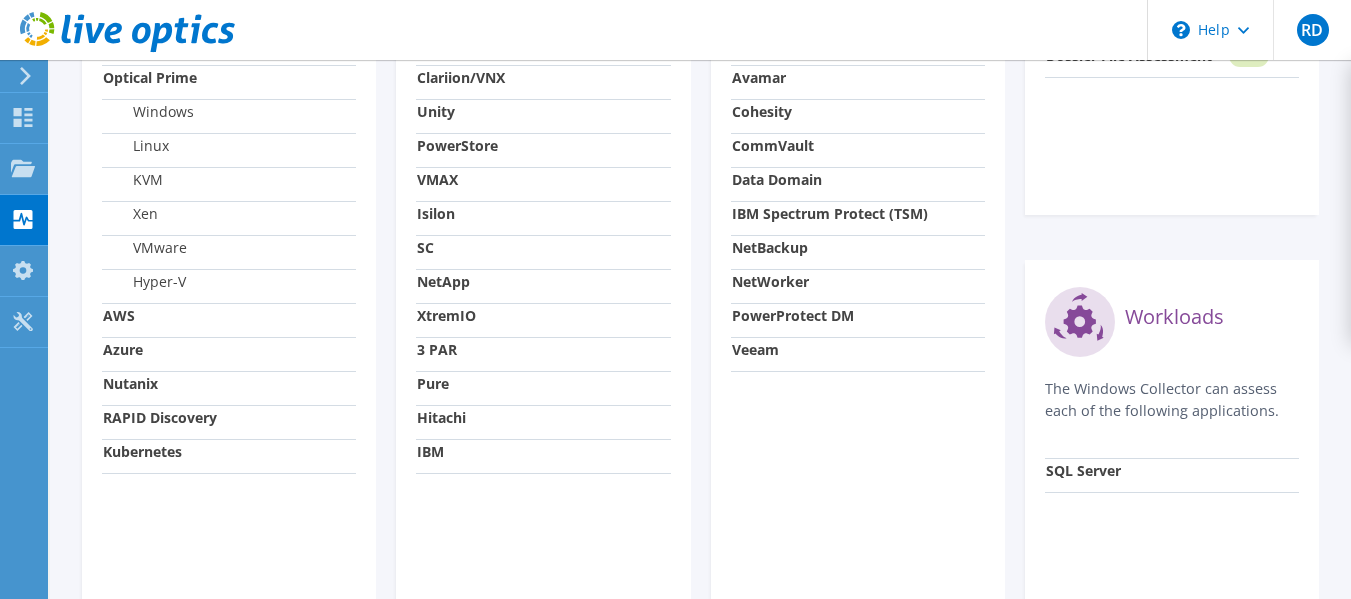 click on "AWS" at bounding box center [119, 315] 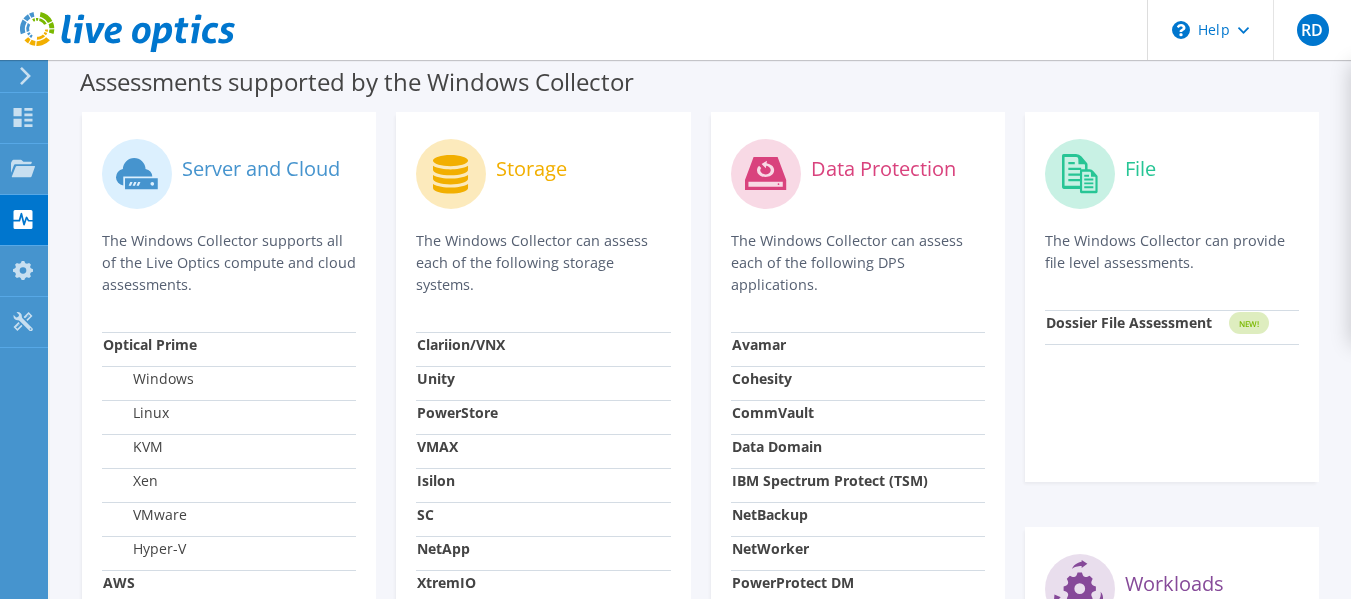 scroll, scrollTop: 68, scrollLeft: 0, axis: vertical 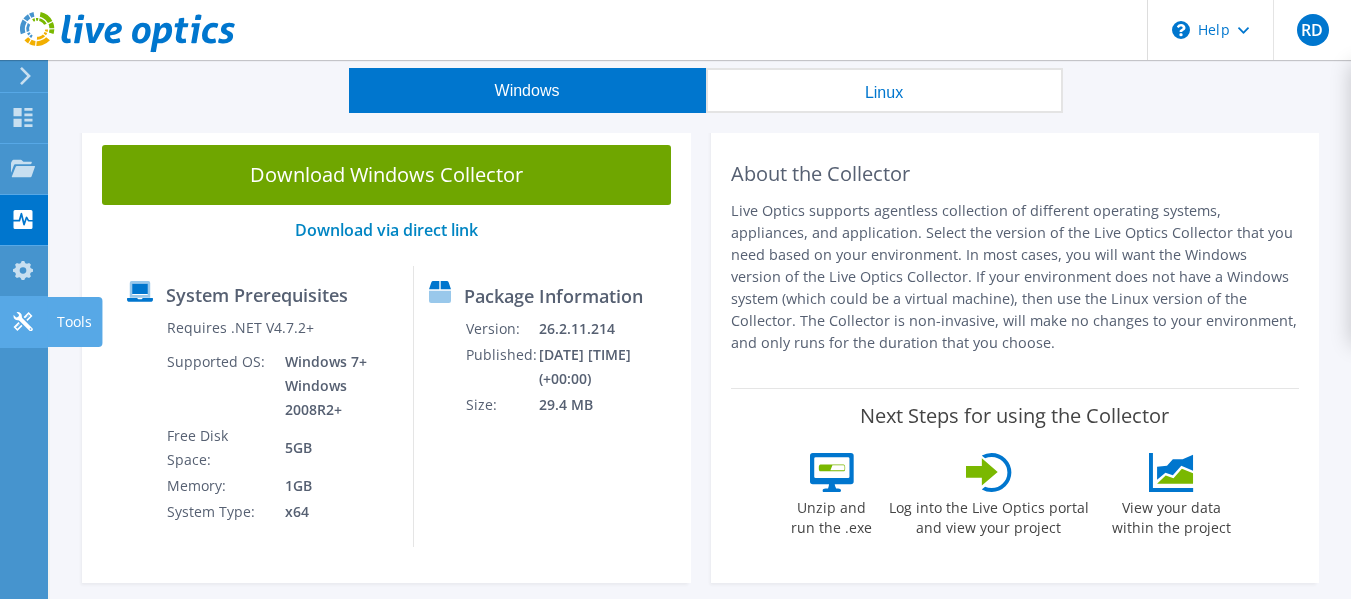 click 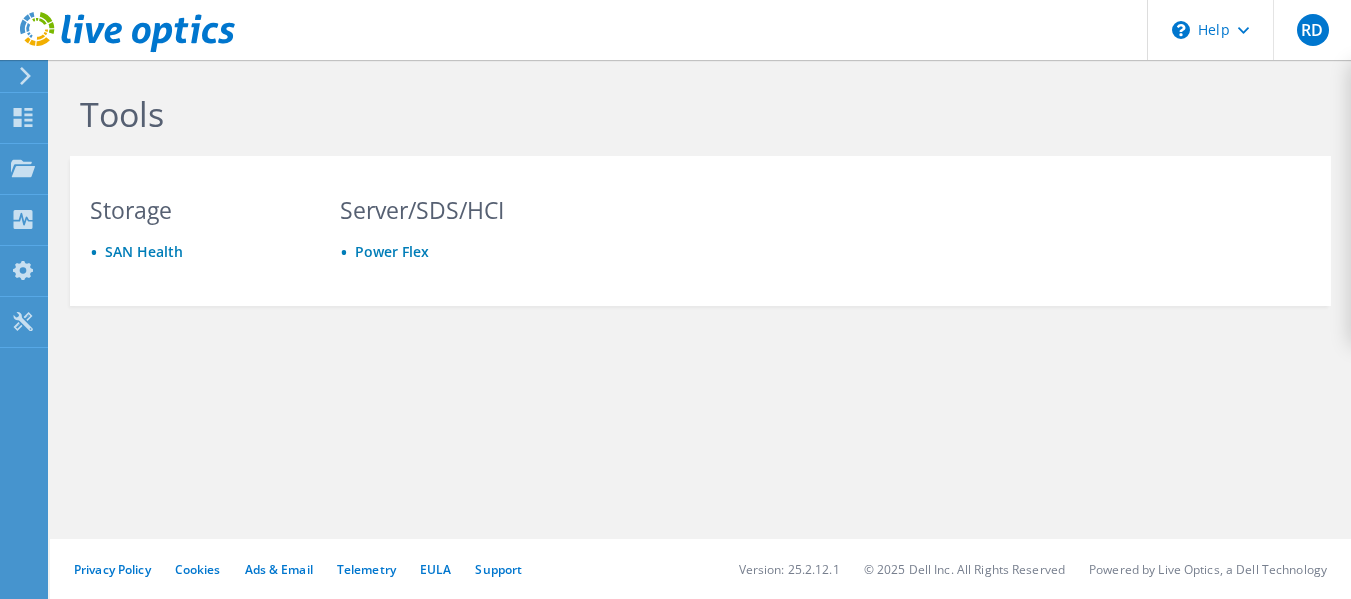 scroll, scrollTop: 0, scrollLeft: 0, axis: both 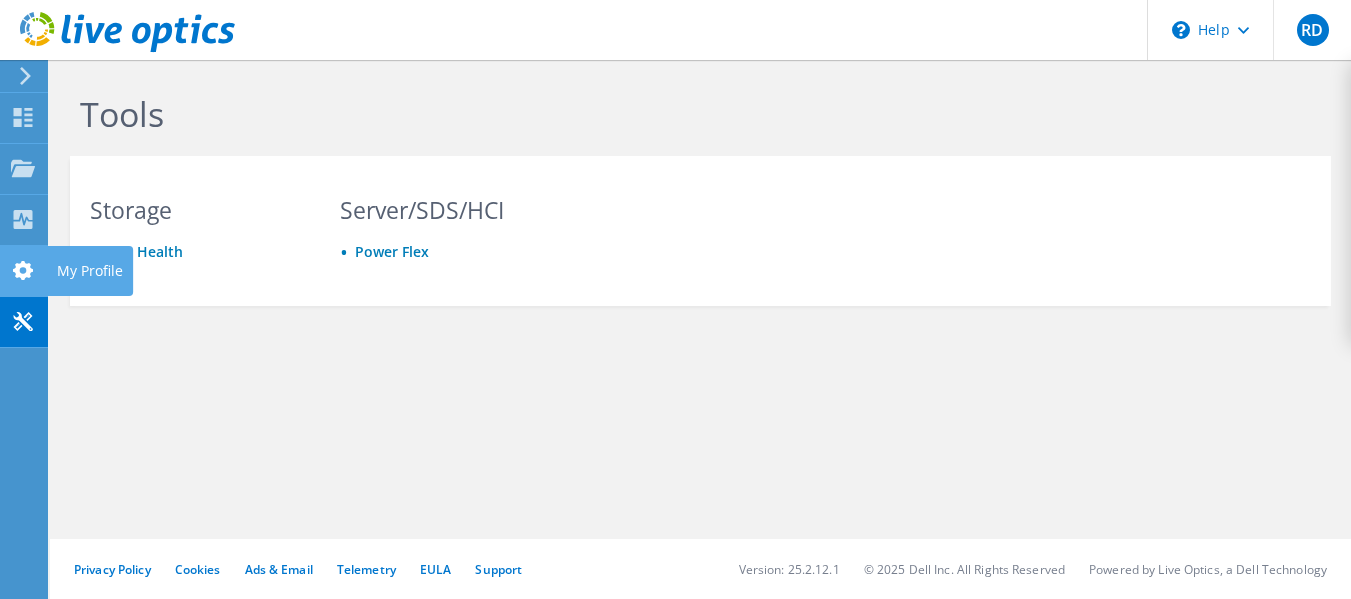click 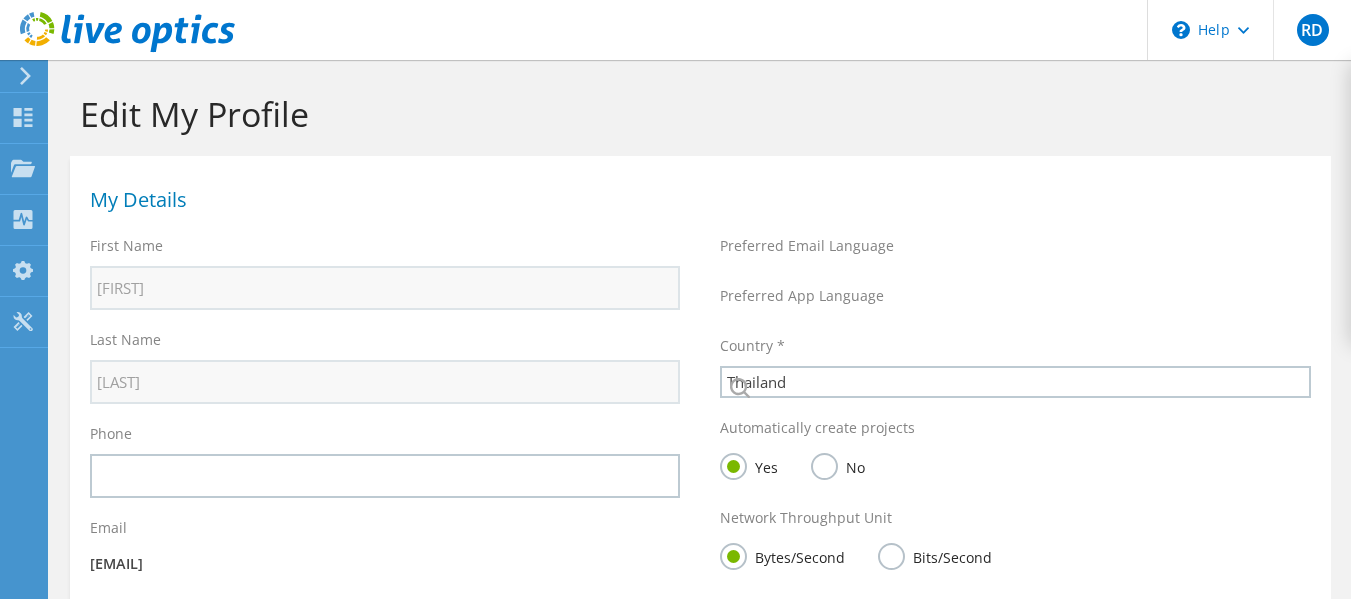 select on "210" 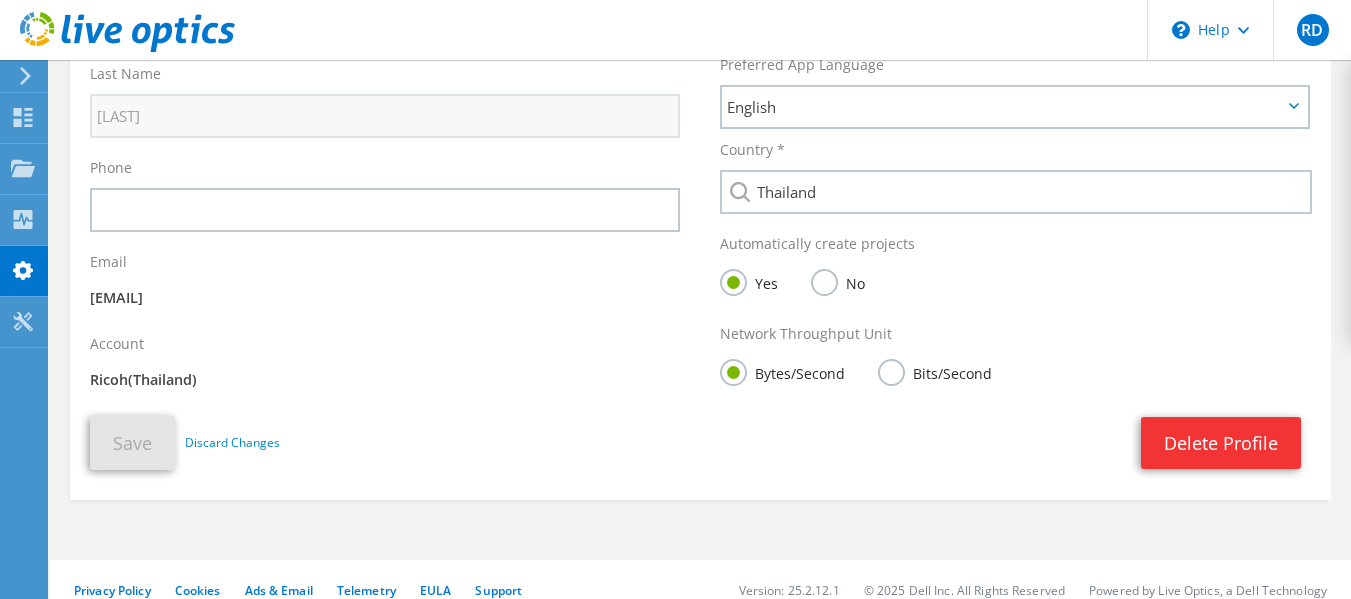 scroll, scrollTop: 267, scrollLeft: 0, axis: vertical 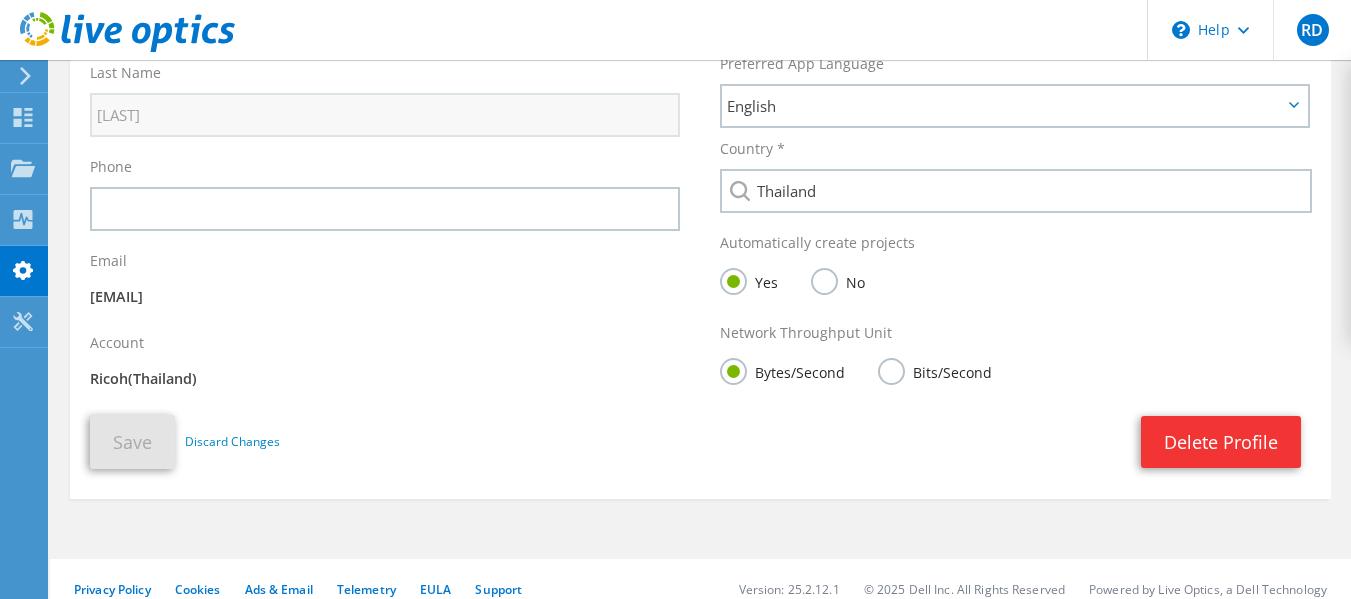 drag, startPoint x: 98, startPoint y: 374, endPoint x: 253, endPoint y: 371, distance: 155.02902 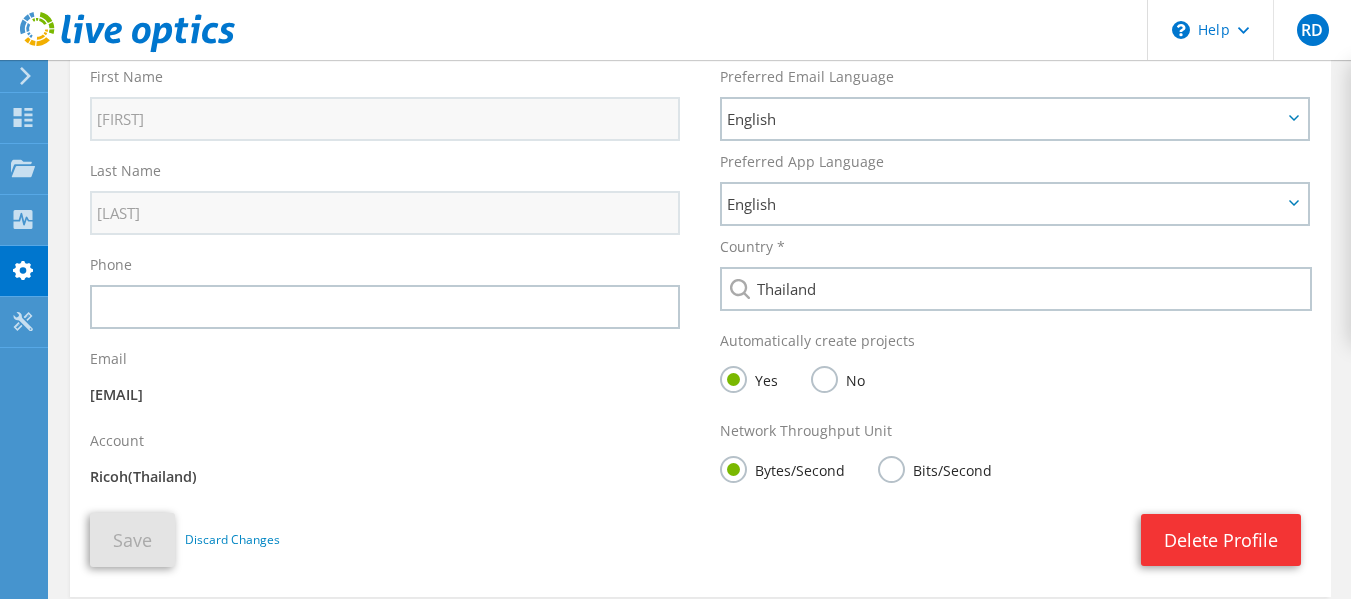 scroll, scrollTop: 133, scrollLeft: 0, axis: vertical 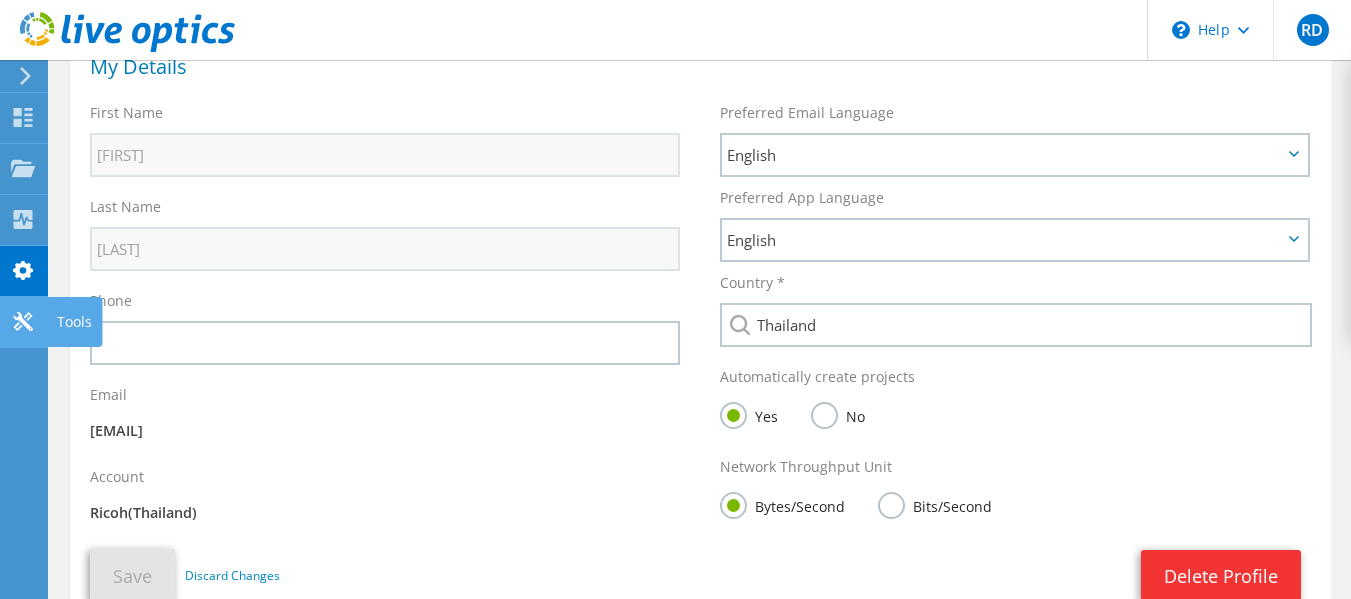 click 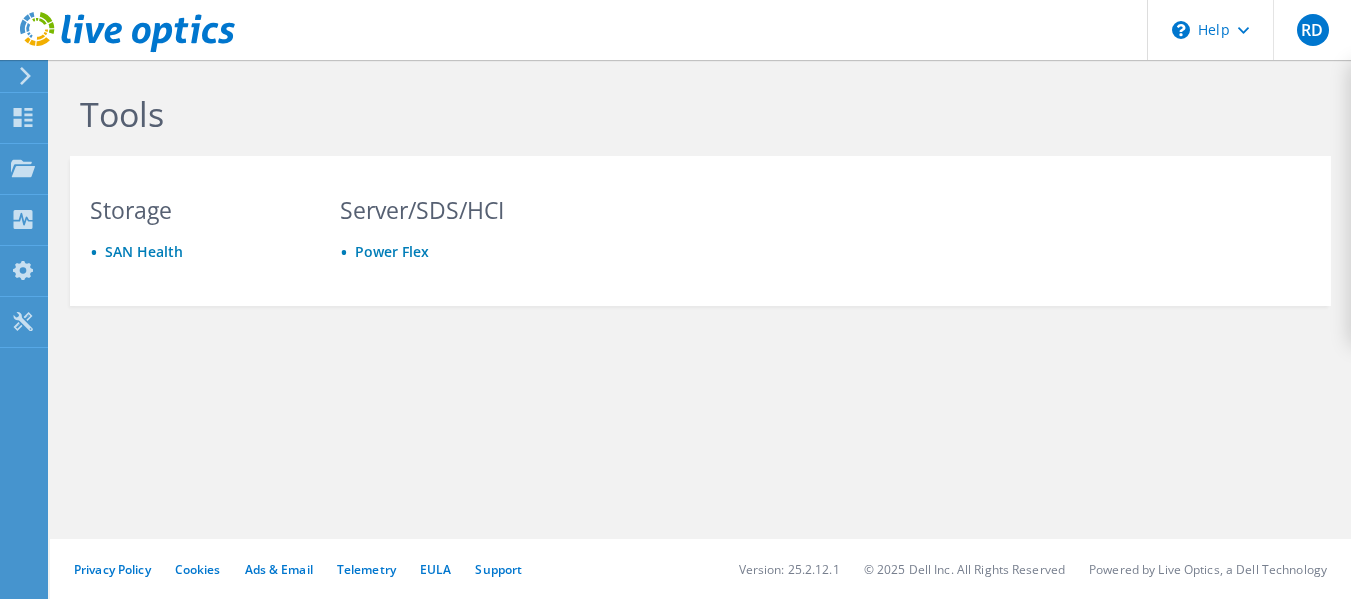 scroll, scrollTop: 0, scrollLeft: 0, axis: both 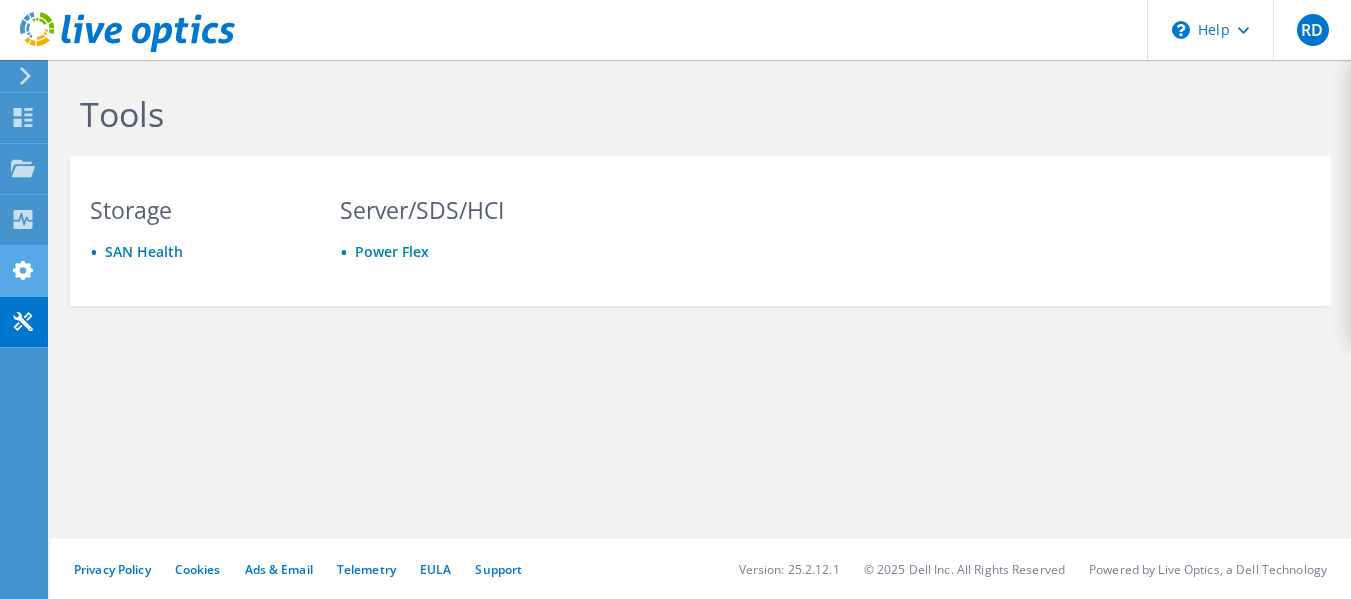 click 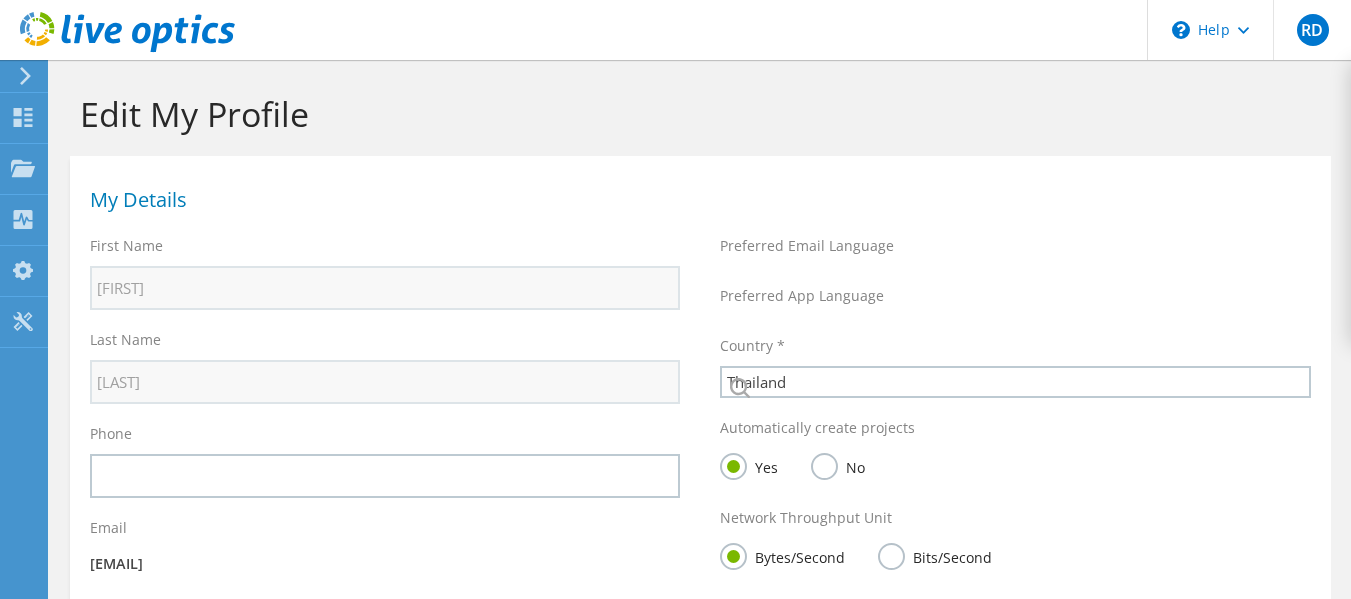 select on "210" 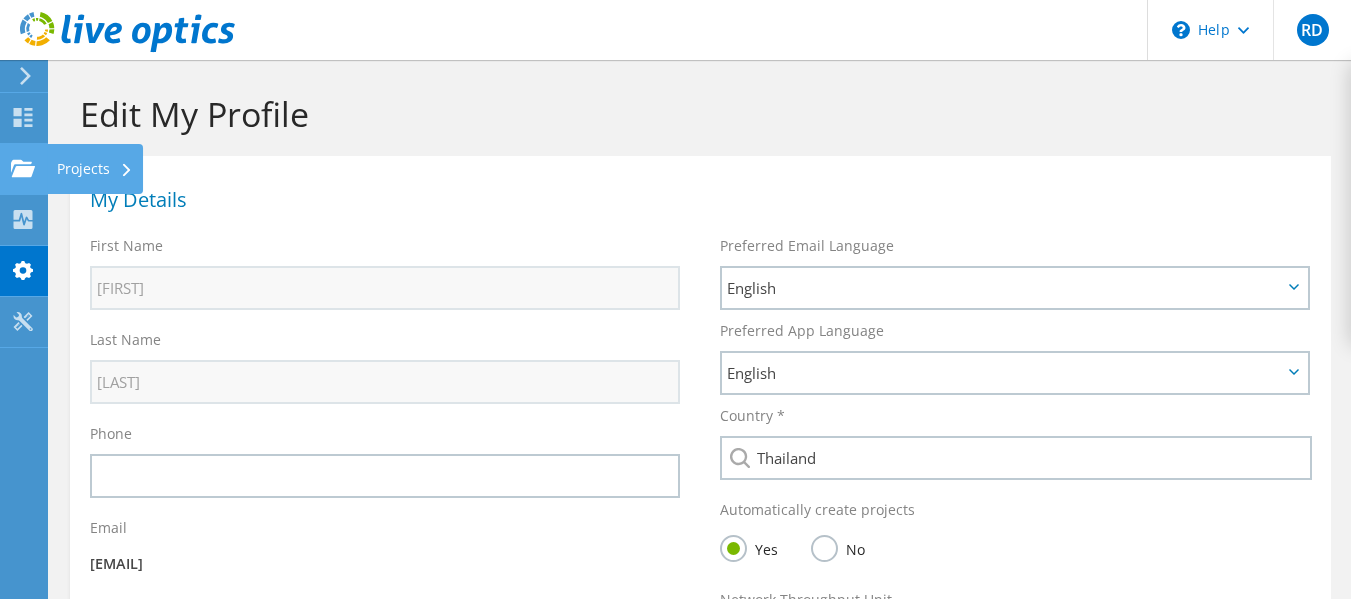 click on "Projects" at bounding box center (-66, 169) 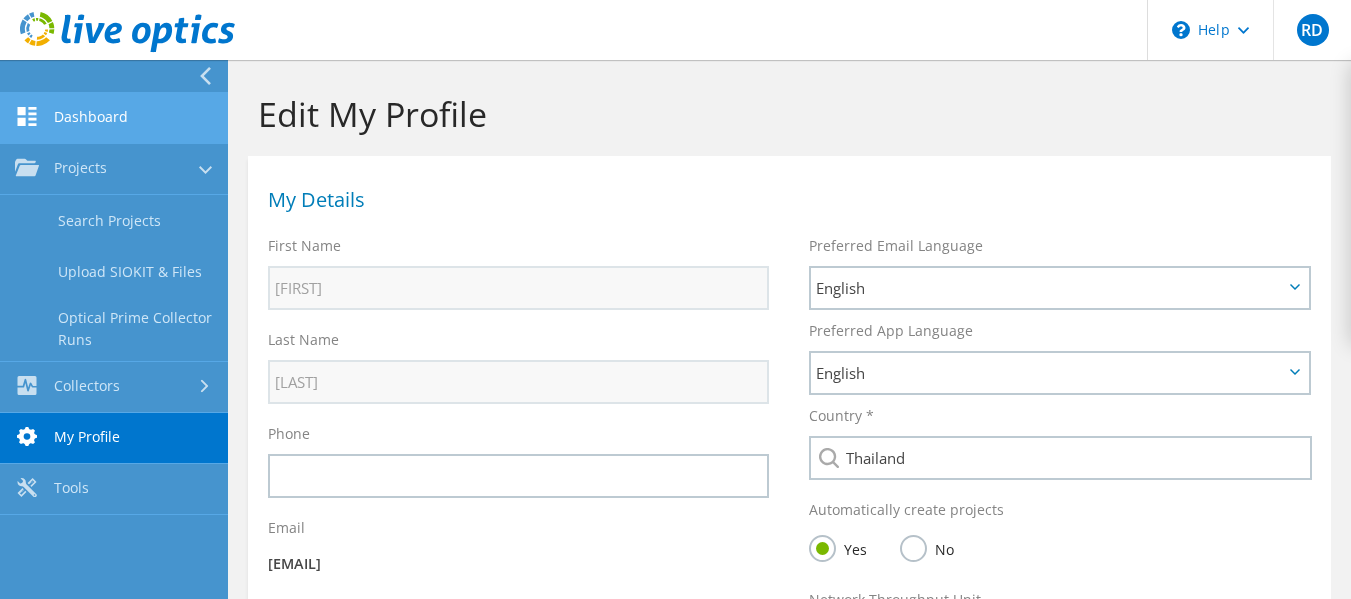 click on "Dashboard" at bounding box center [114, 118] 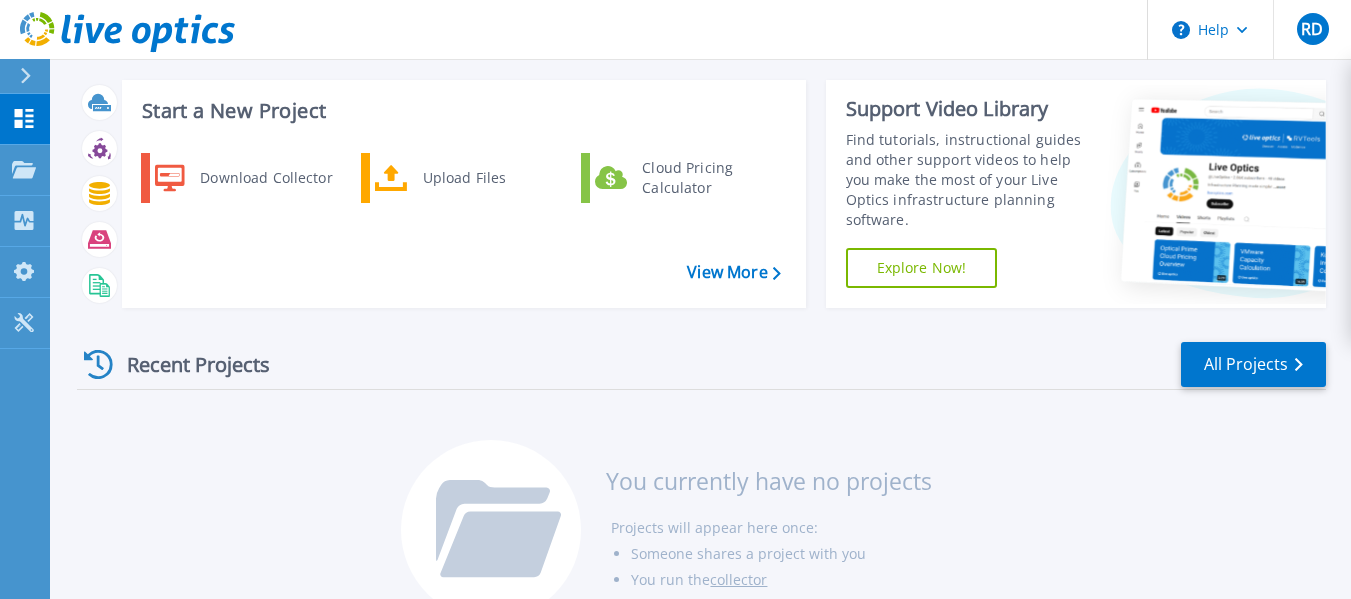 scroll, scrollTop: 0, scrollLeft: 0, axis: both 